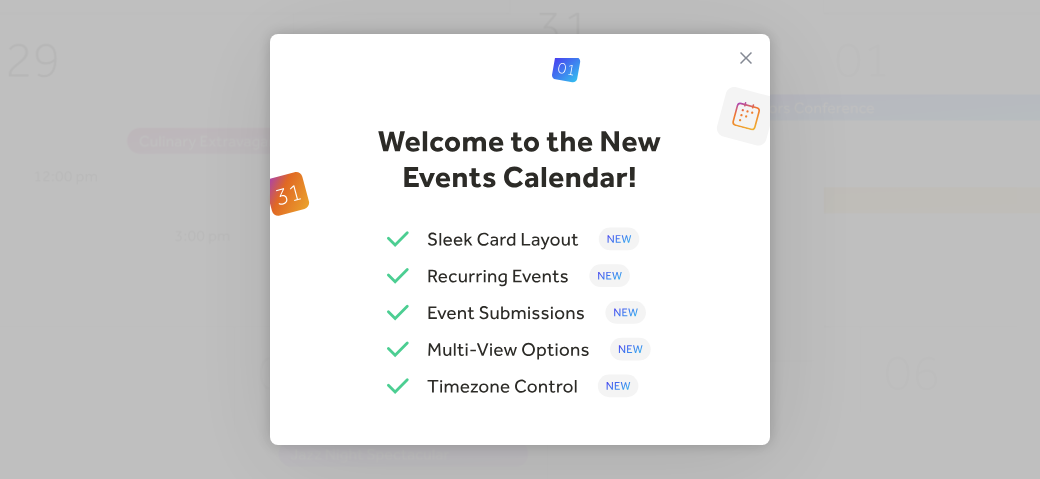 scroll, scrollTop: 0, scrollLeft: 0, axis: both 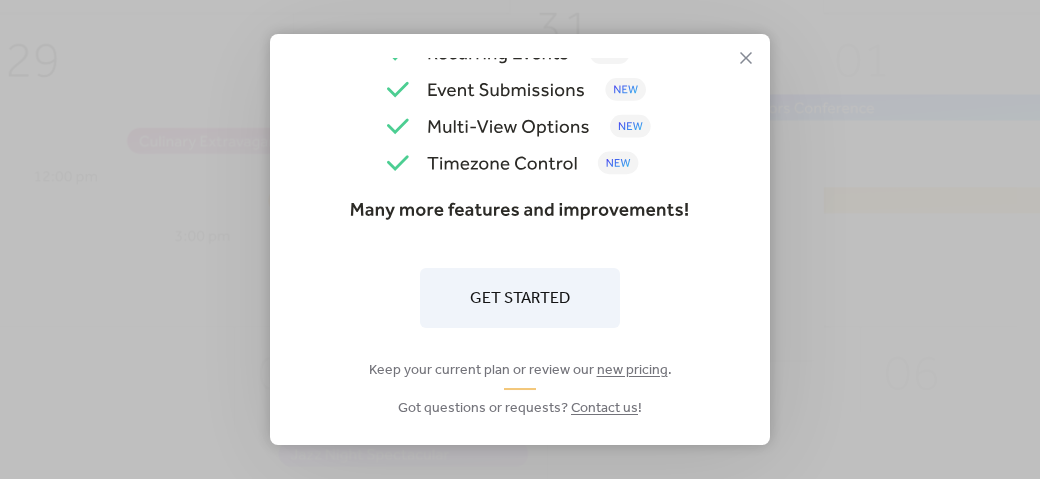 click on "Get Started" at bounding box center [520, 299] 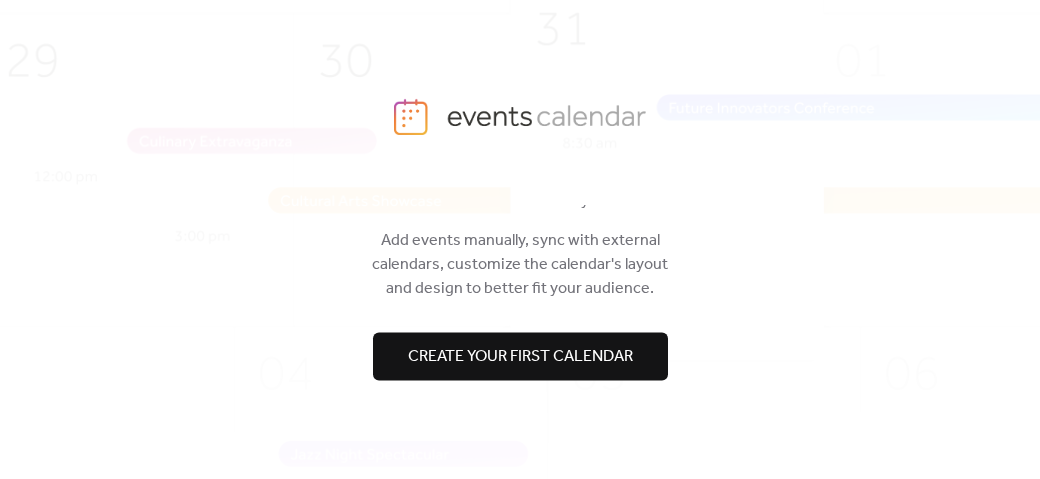 click on "Create your first calendar" at bounding box center (520, 357) 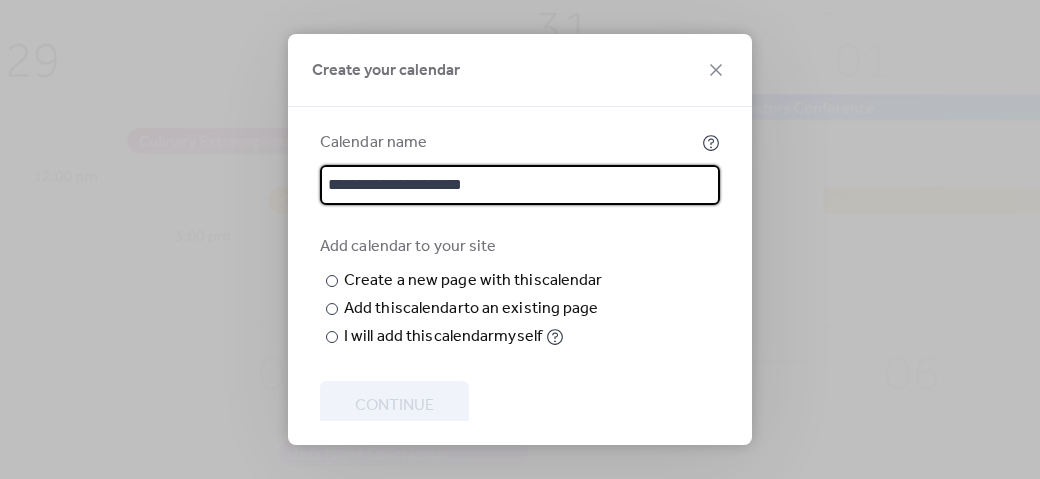 type on "**********" 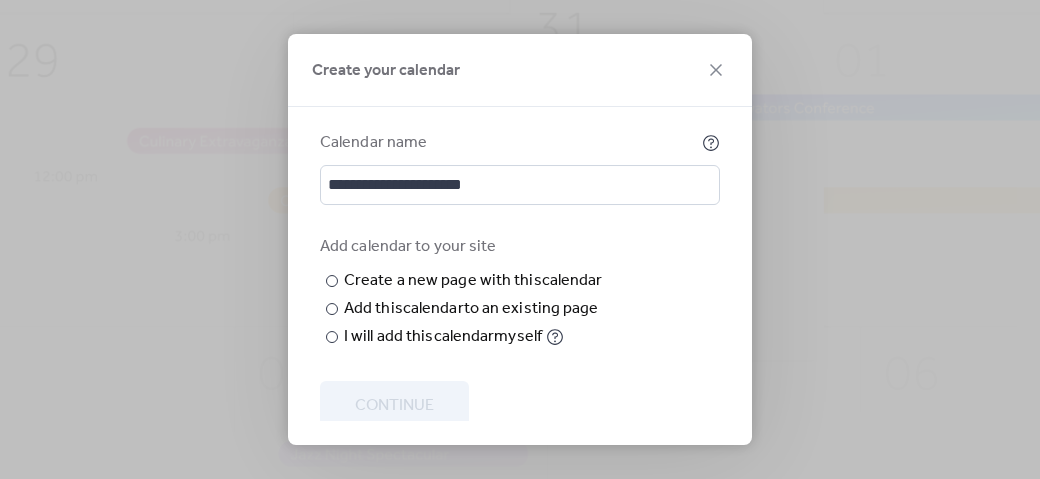click on "Add calendar to your site ​ Create a new page with this  calendar New page name ​ Add this  calendar  to an existing page Choose existing page Choose page ​ I will add this  calendar  myself" at bounding box center (520, 292) 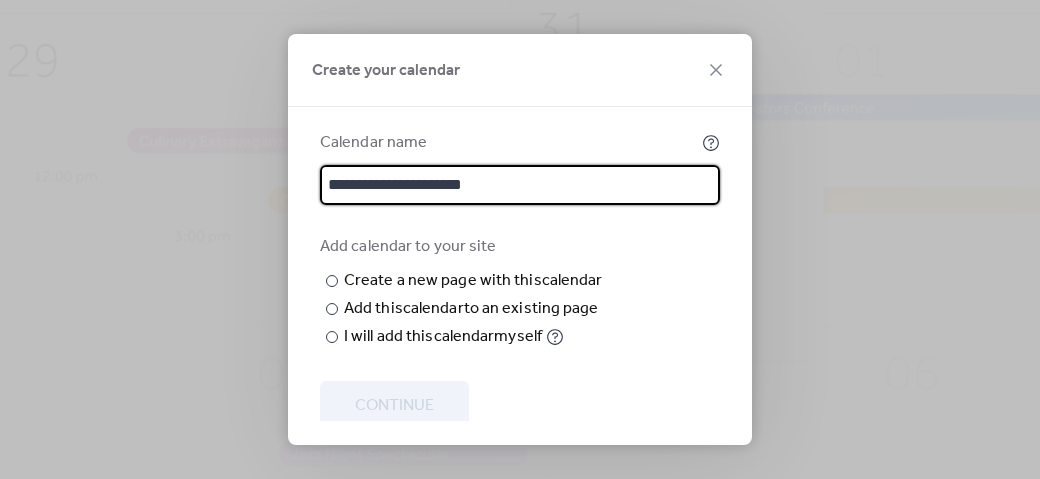 click on "**********" at bounding box center [520, 185] 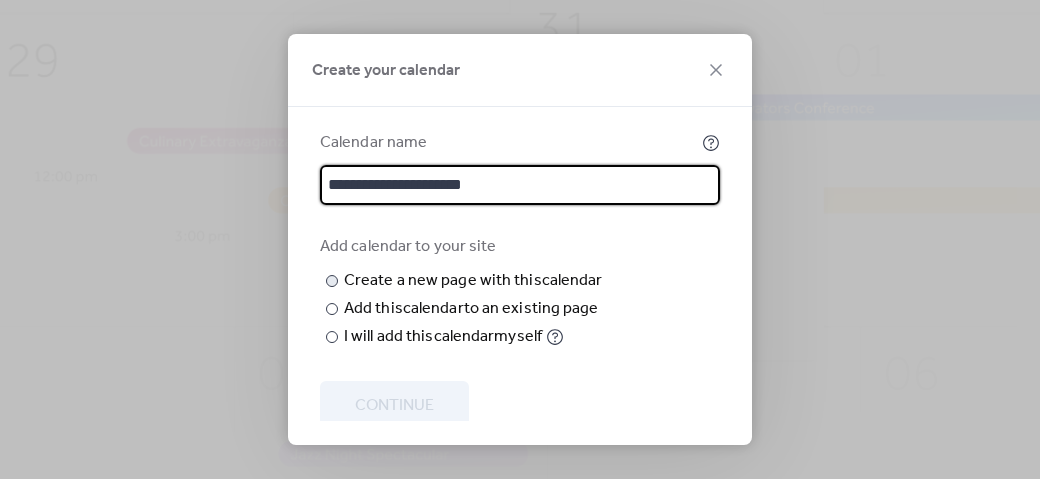 click at bounding box center (0, 0) 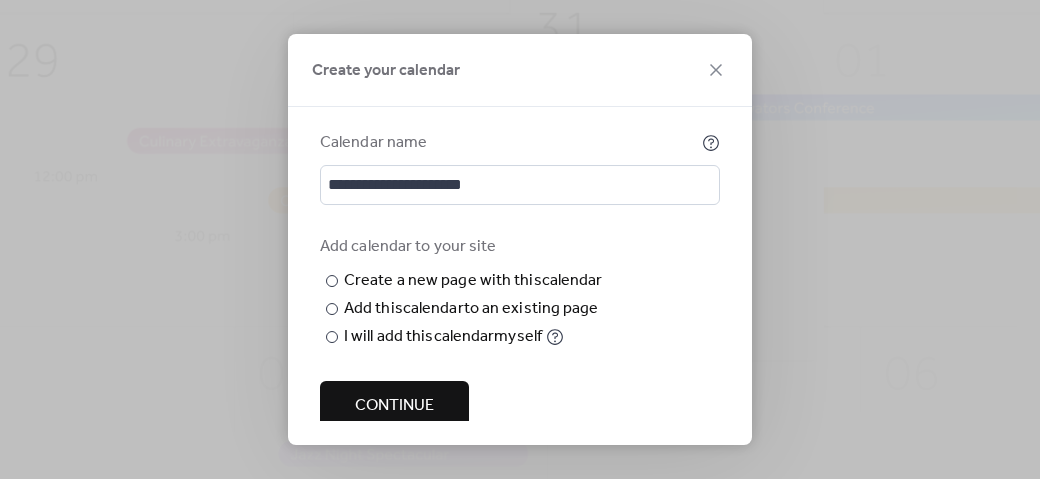 type on "**********" 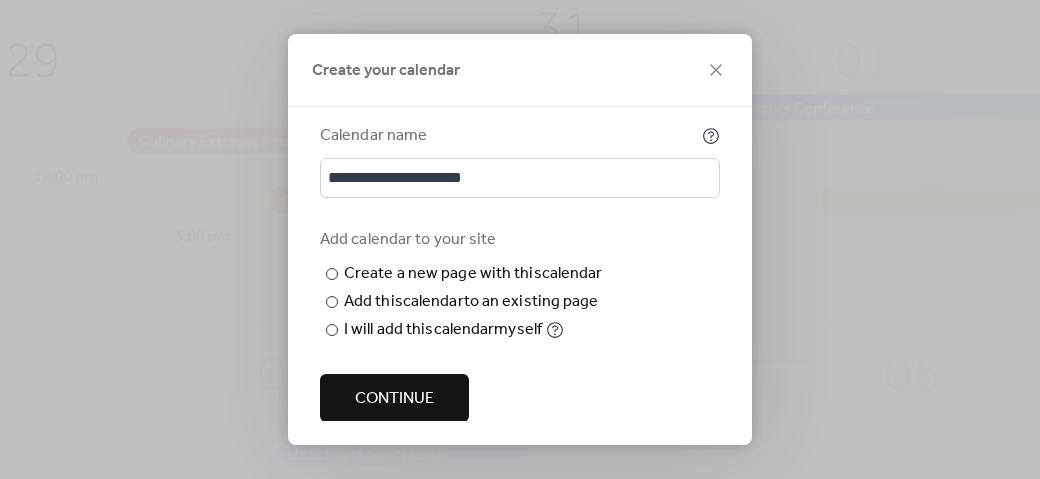 scroll, scrollTop: 89, scrollLeft: 0, axis: vertical 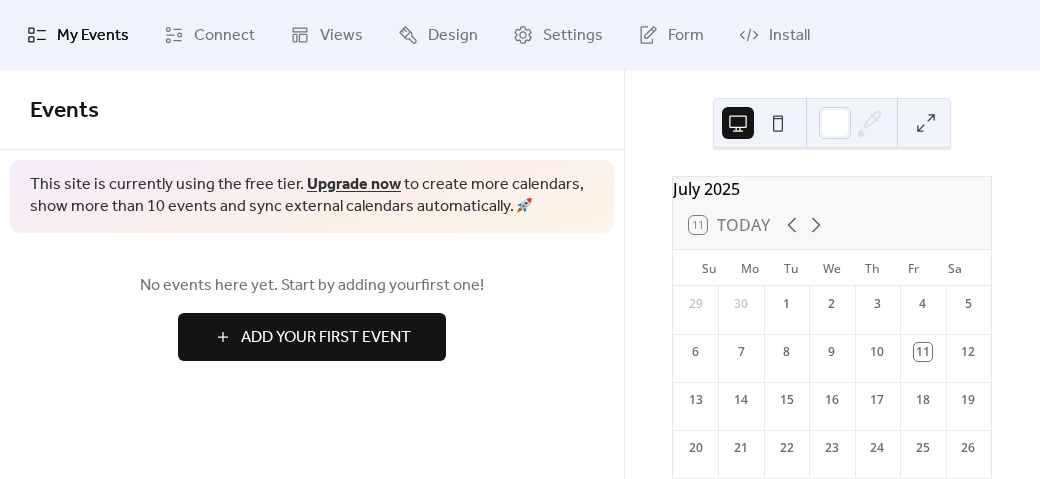 click on "Add Your First Event" at bounding box center (326, 338) 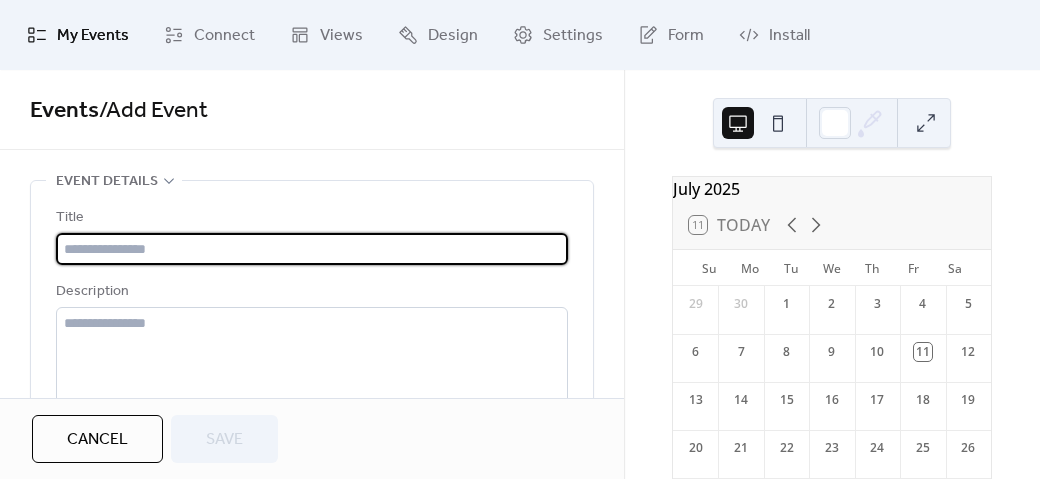 paste on "**********" 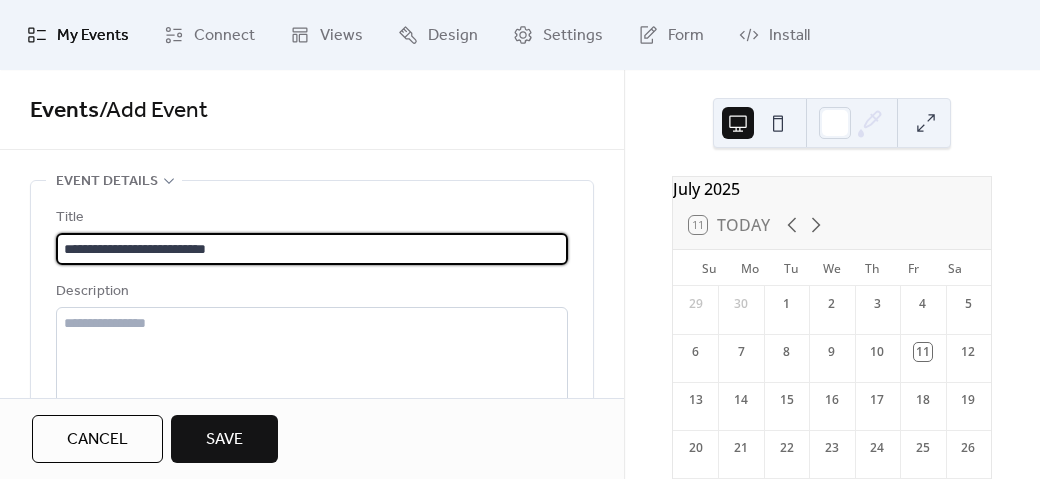 type on "**********" 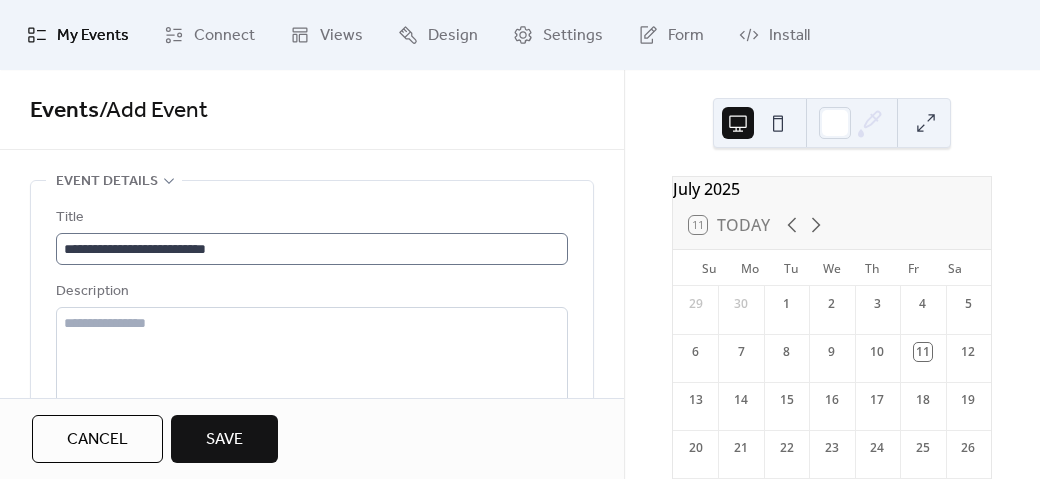 scroll, scrollTop: 1, scrollLeft: 0, axis: vertical 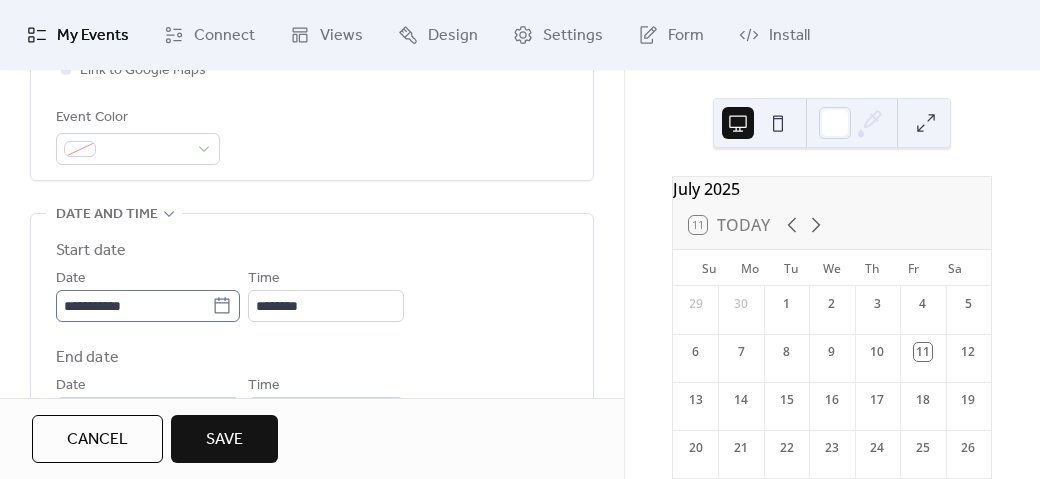 click 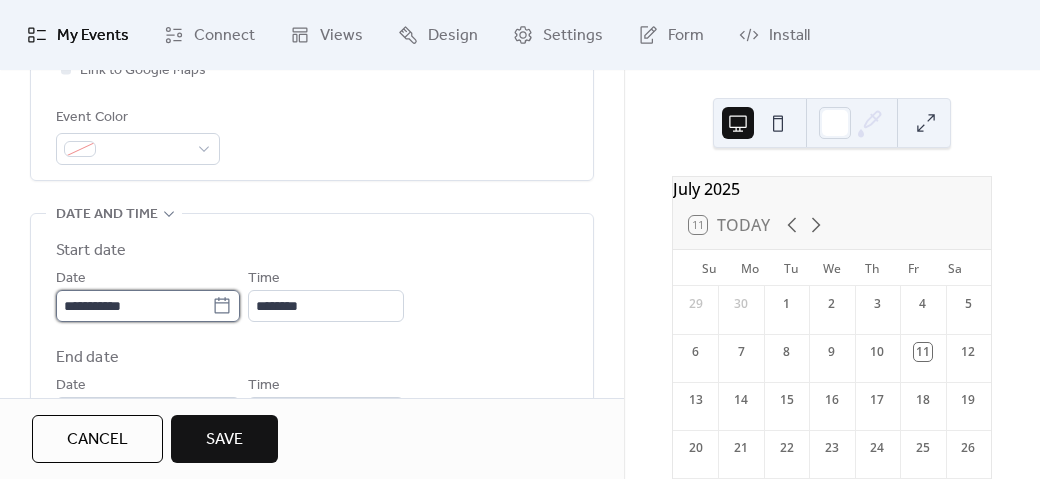 click on "**********" at bounding box center (134, 306) 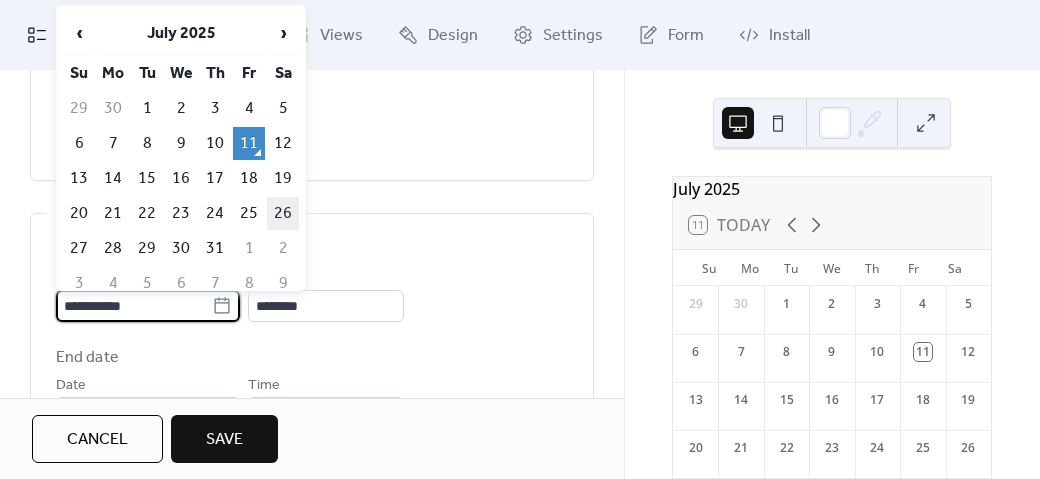 click on "26" at bounding box center (283, 213) 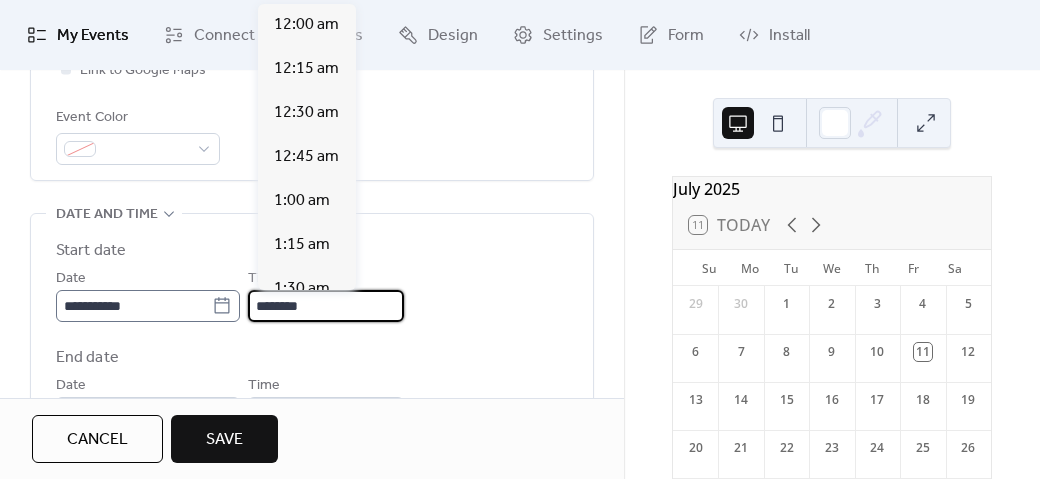 scroll, scrollTop: 2112, scrollLeft: 0, axis: vertical 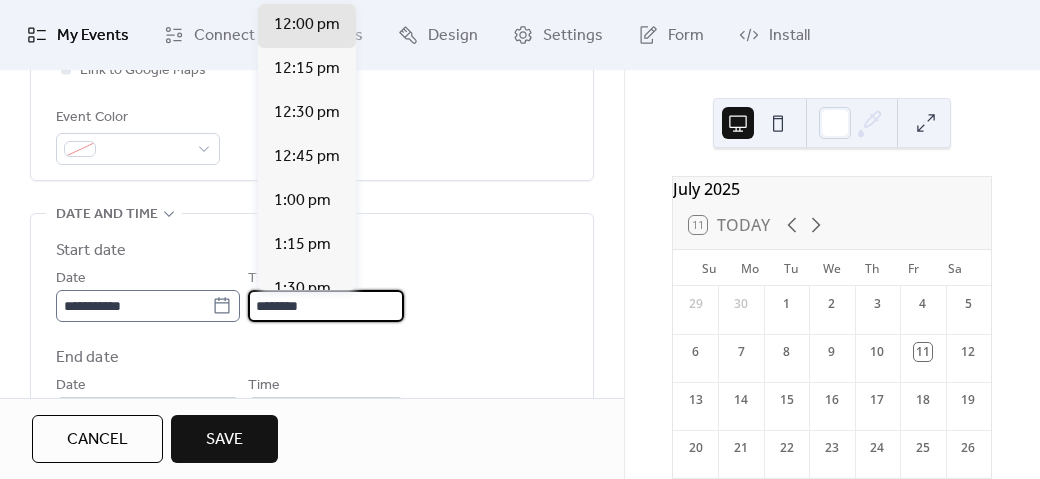 drag, startPoint x: 297, startPoint y: 303, endPoint x: 207, endPoint y: 302, distance: 90.005554 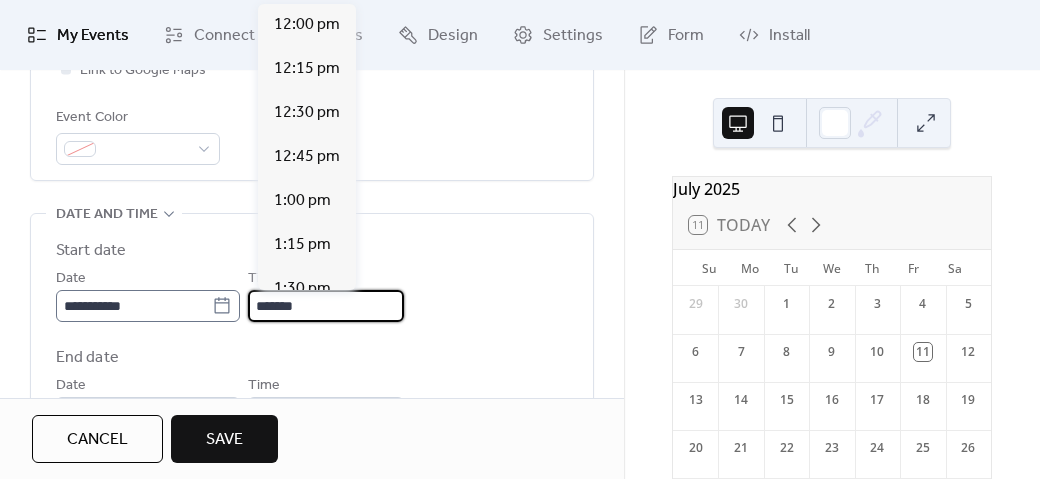 scroll, scrollTop: 3520, scrollLeft: 0, axis: vertical 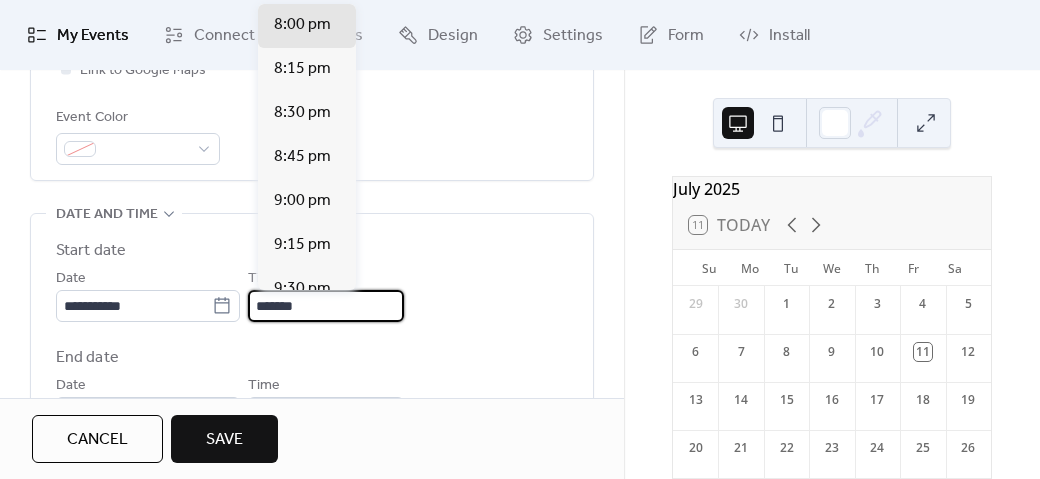 type on "*******" 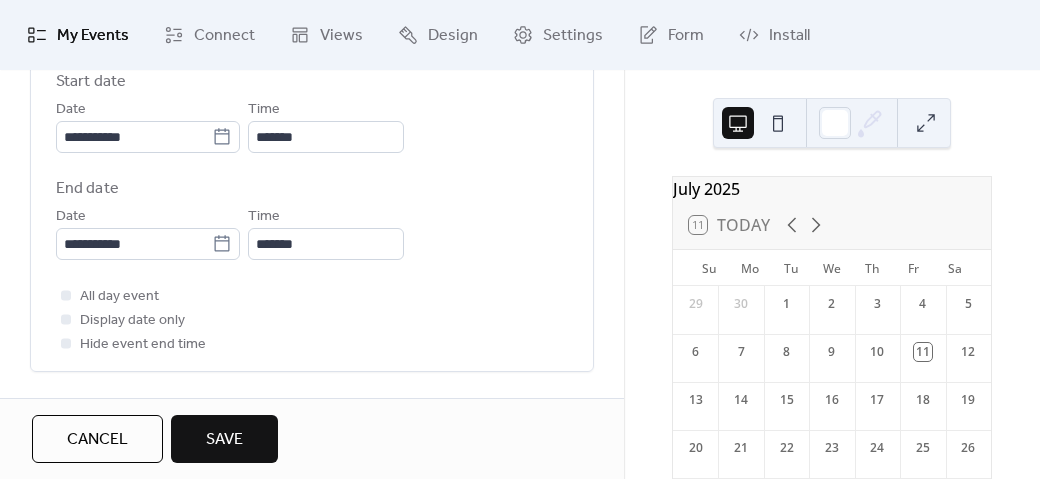 scroll, scrollTop: 722, scrollLeft: 0, axis: vertical 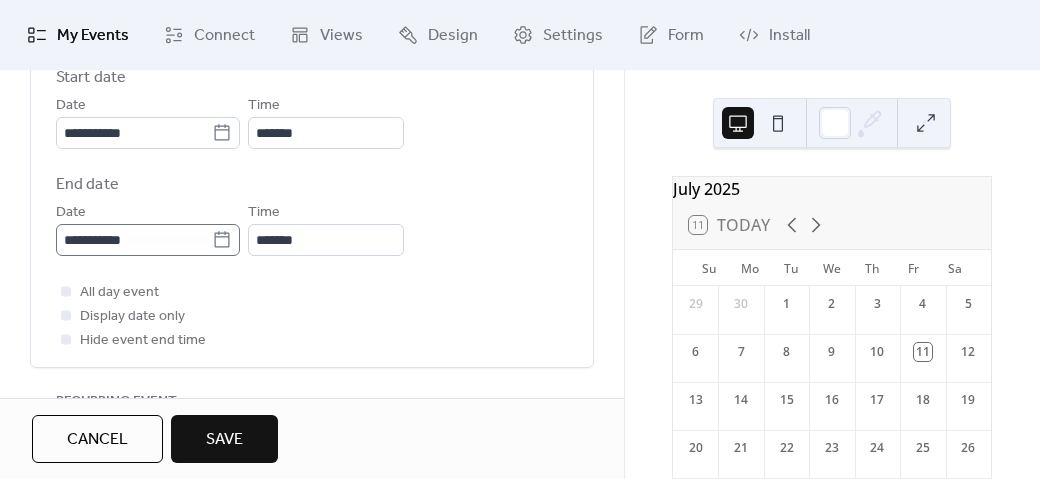 click 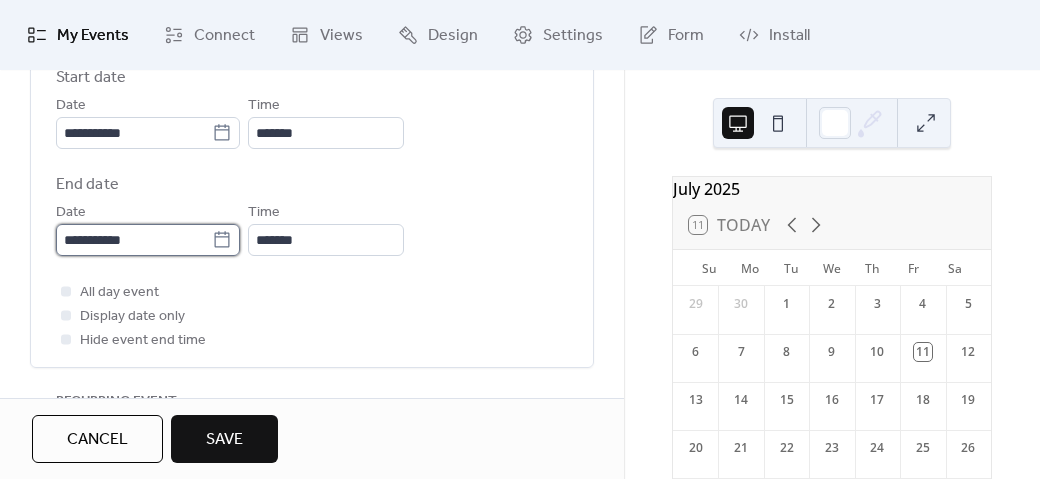 click on "**********" at bounding box center (134, 240) 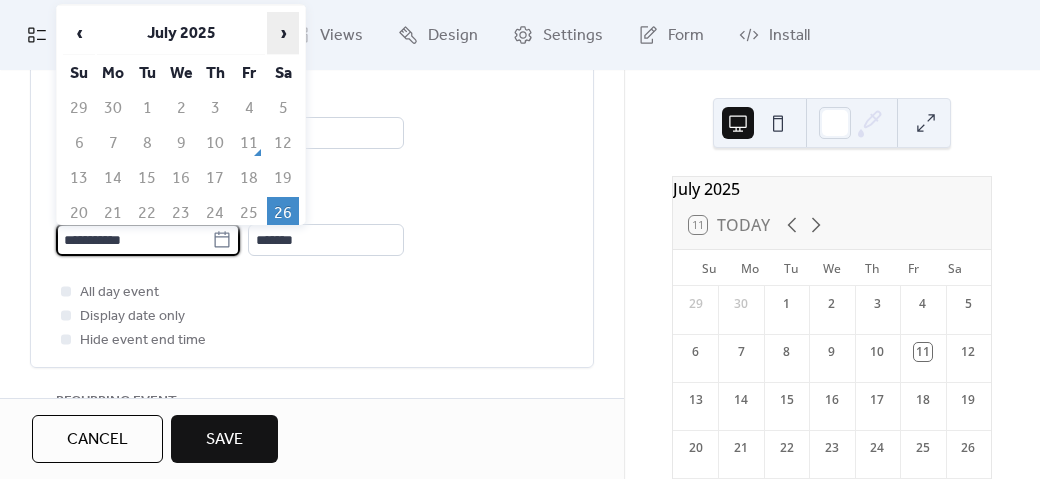 click on "›" at bounding box center (283, 33) 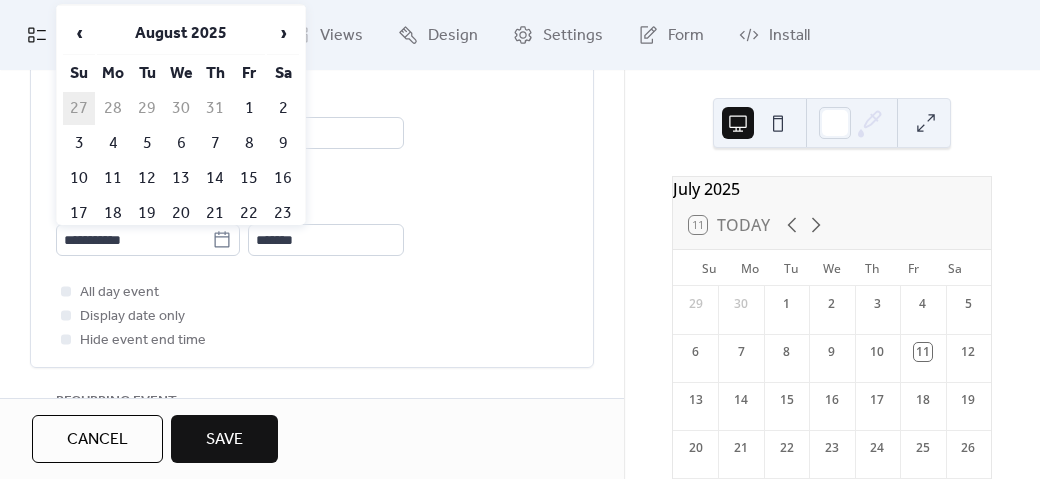 click on "27" at bounding box center (79, 108) 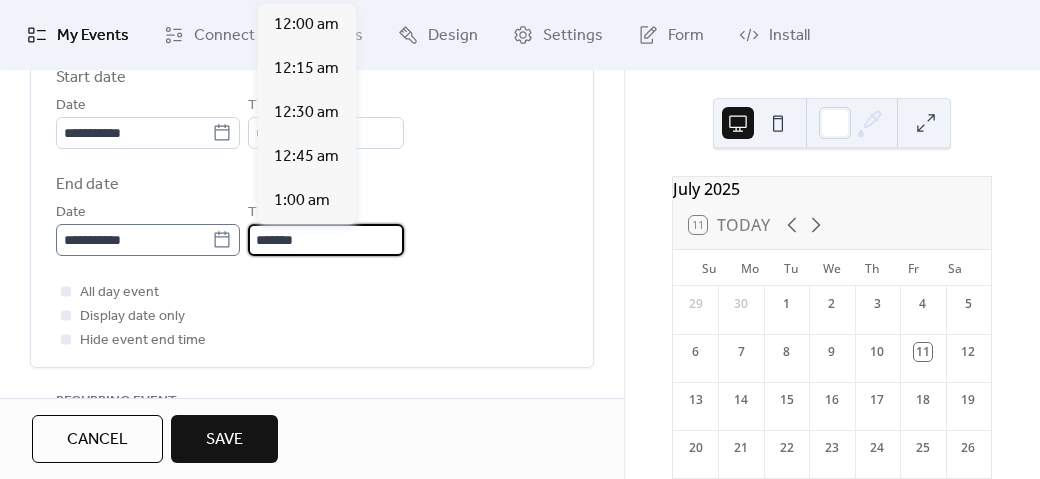 scroll, scrollTop: 1, scrollLeft: 0, axis: vertical 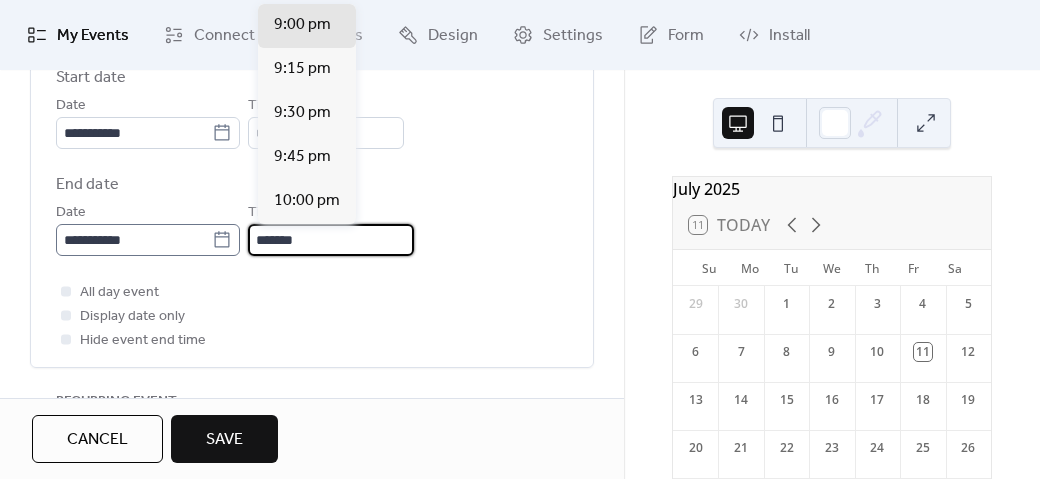 drag, startPoint x: 322, startPoint y: 246, endPoint x: 229, endPoint y: 246, distance: 93 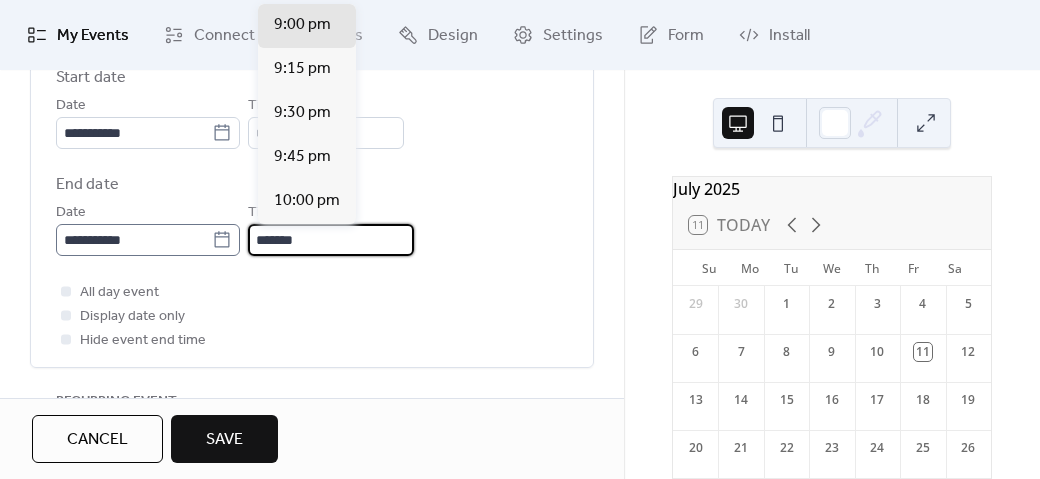 click on "**********" at bounding box center [312, 228] 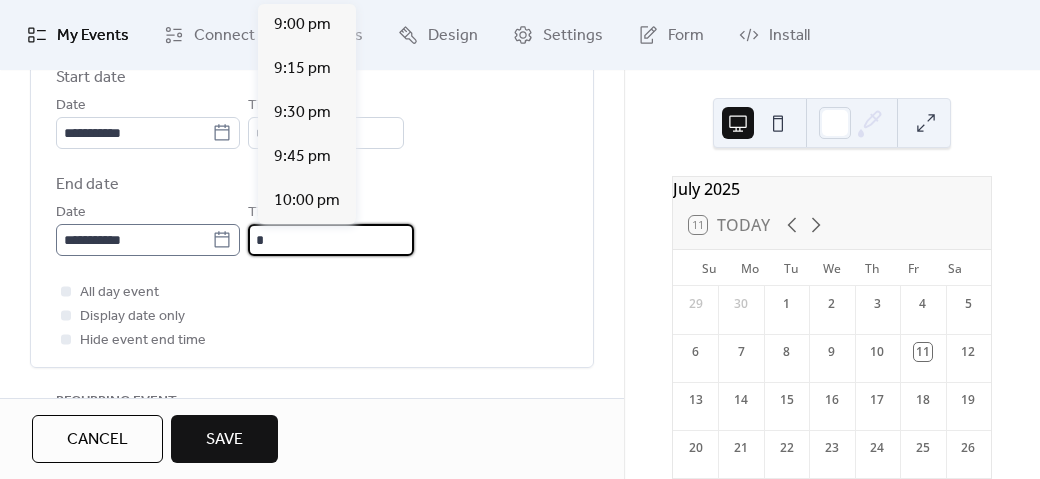 scroll, scrollTop: 528, scrollLeft: 0, axis: vertical 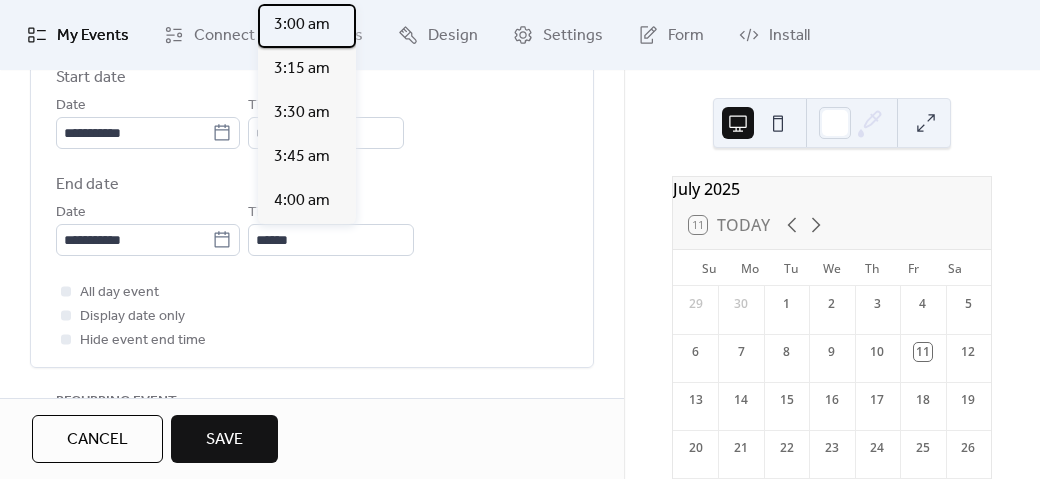 click on "3:00 am" at bounding box center (302, 25) 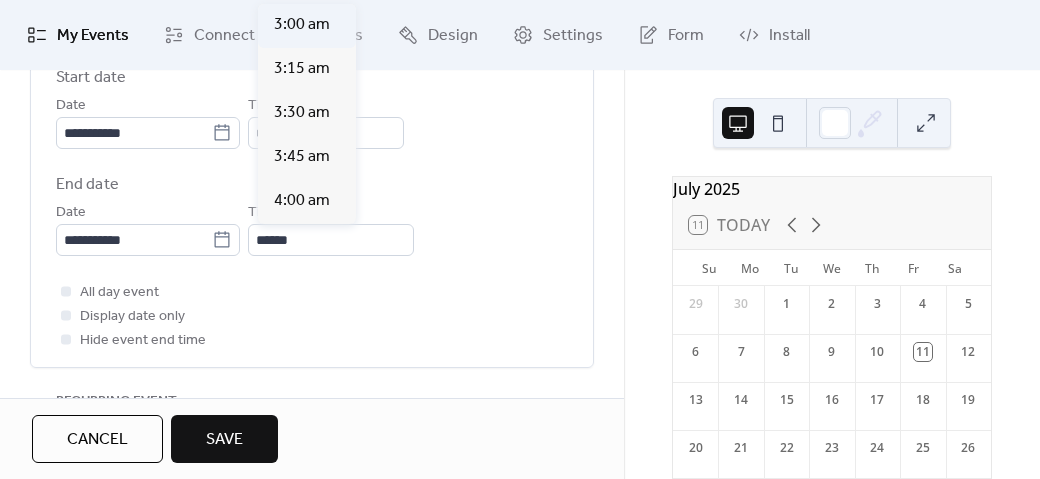 type on "*******" 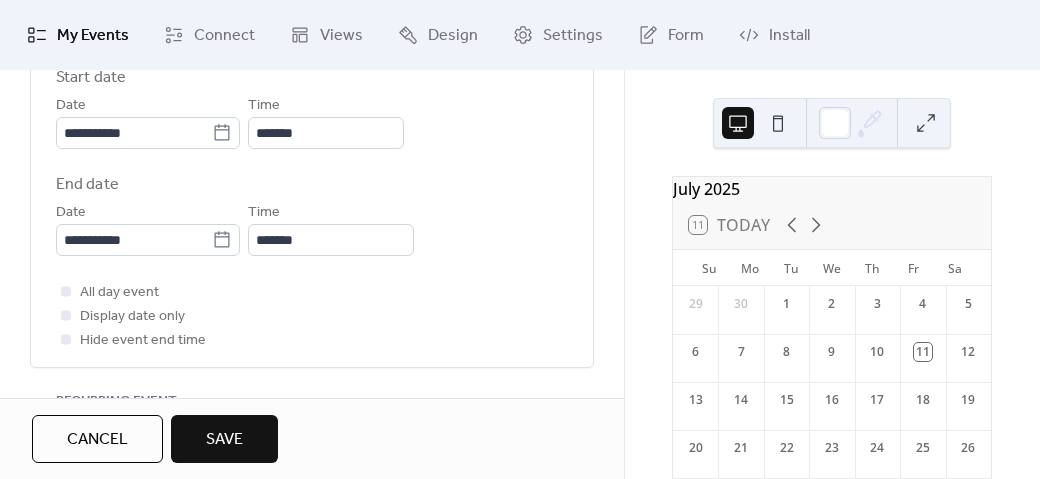 click on "All day event Display date only Hide event end time" at bounding box center (312, 316) 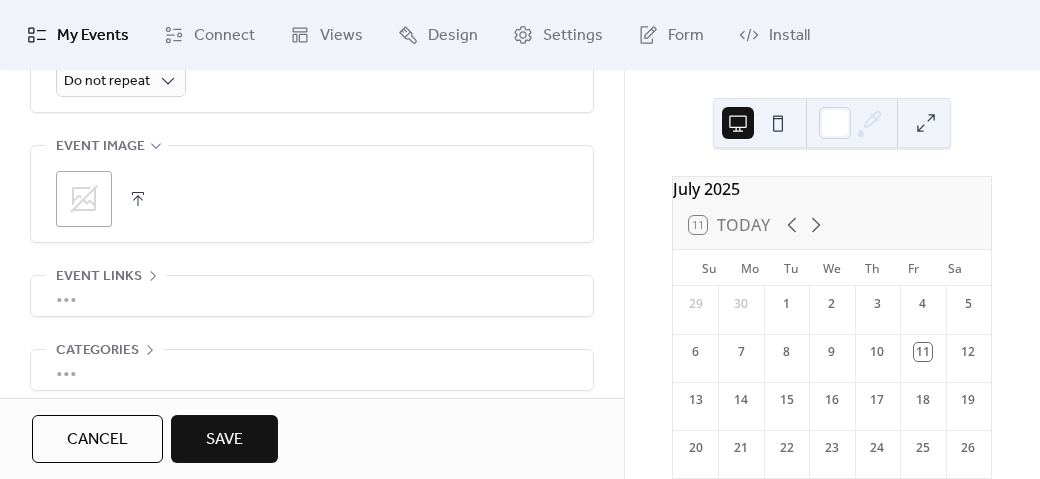 scroll, scrollTop: 1088, scrollLeft: 0, axis: vertical 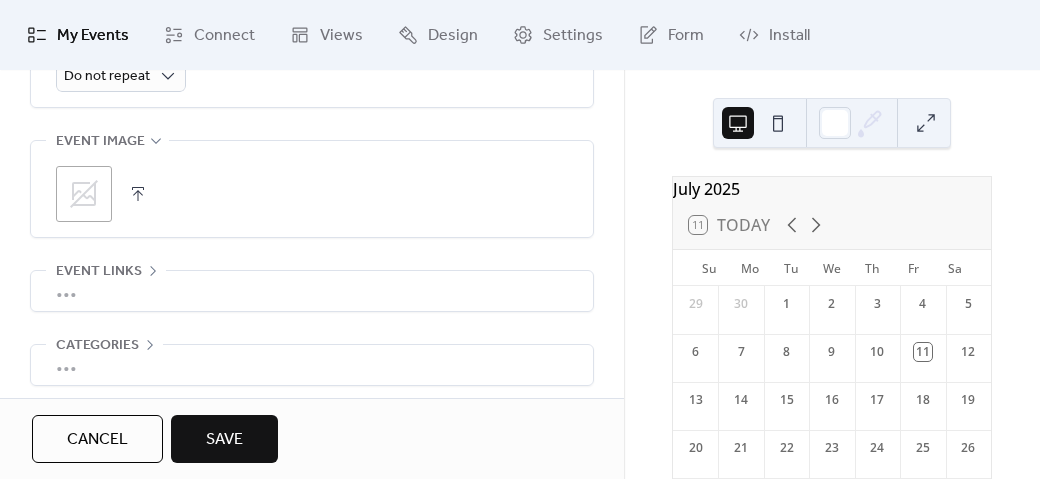 click 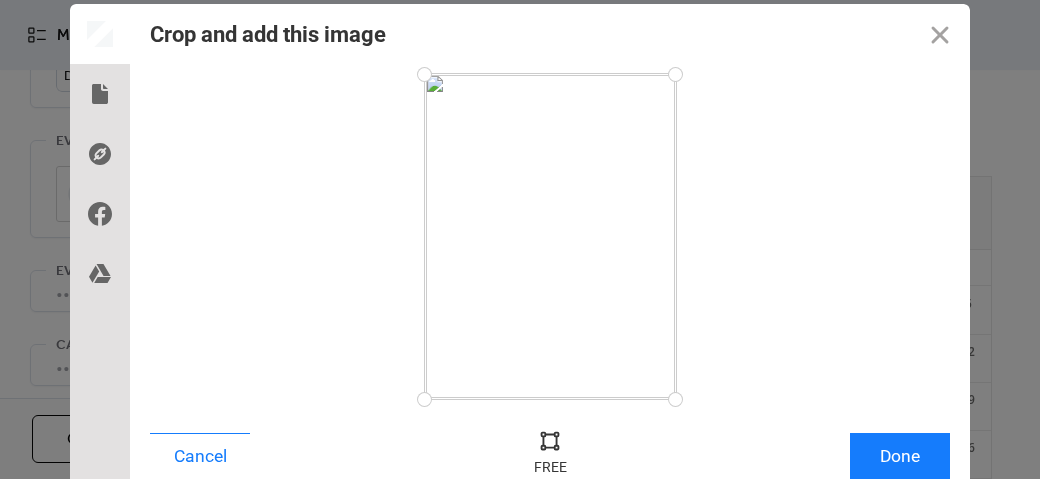 scroll, scrollTop: 81, scrollLeft: 0, axis: vertical 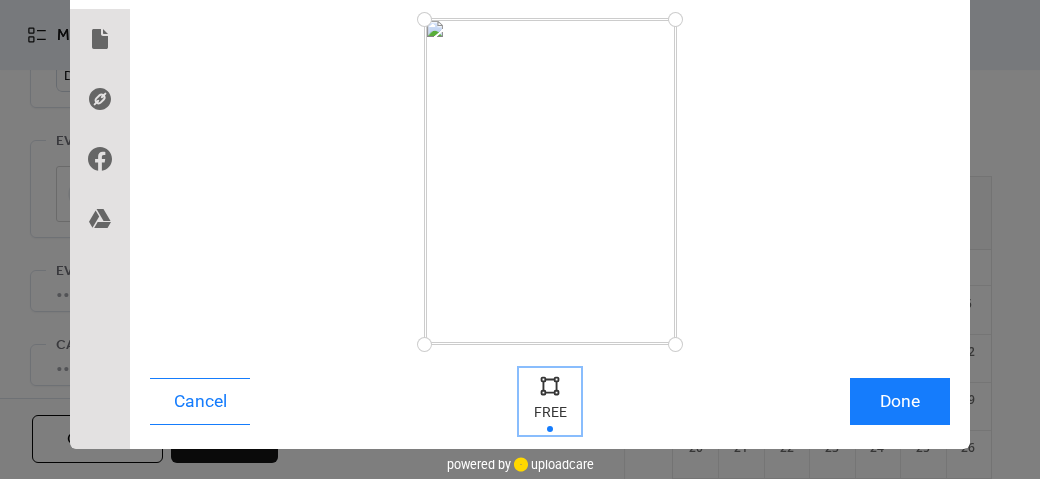 click at bounding box center (550, 385) 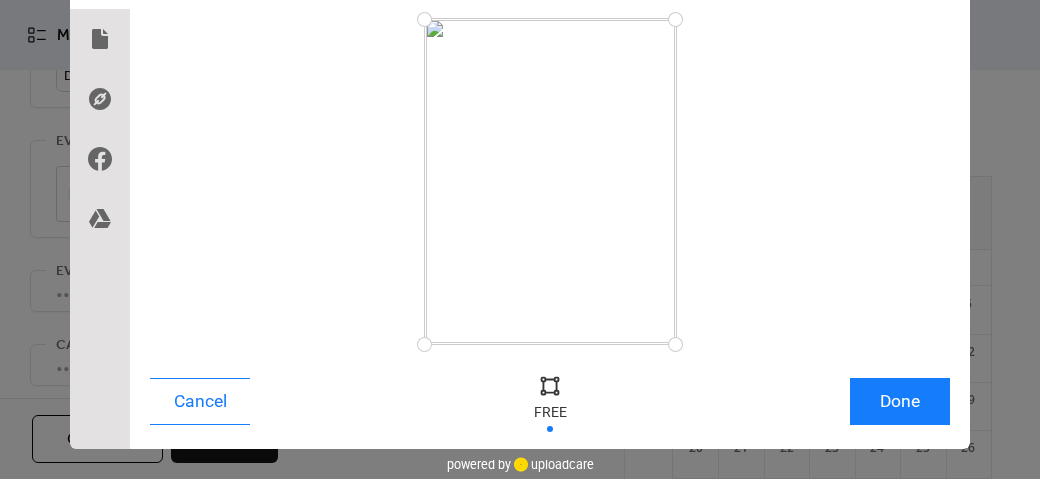 click at bounding box center (550, 385) 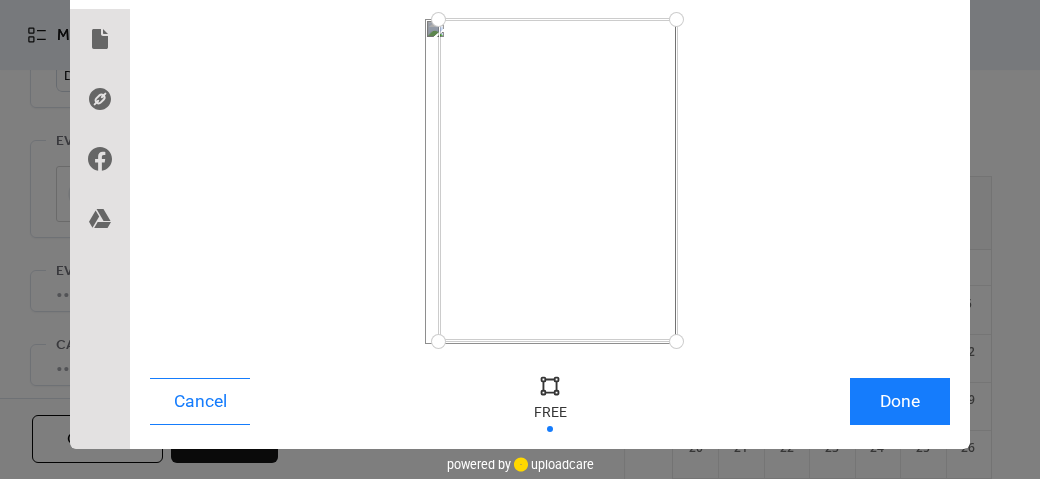 drag, startPoint x: 424, startPoint y: 339, endPoint x: 438, endPoint y: 341, distance: 14.142136 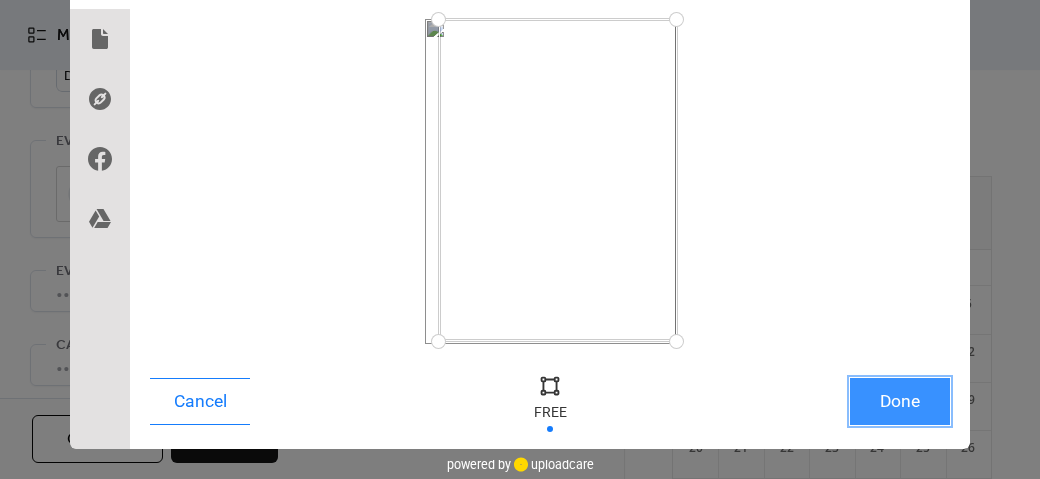 click on "Done" at bounding box center (900, 401) 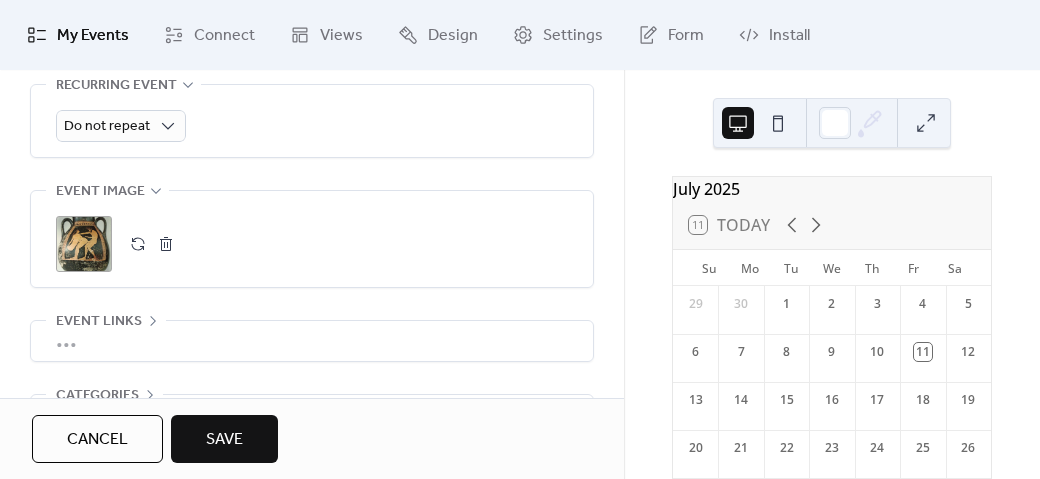scroll, scrollTop: 1174, scrollLeft: 0, axis: vertical 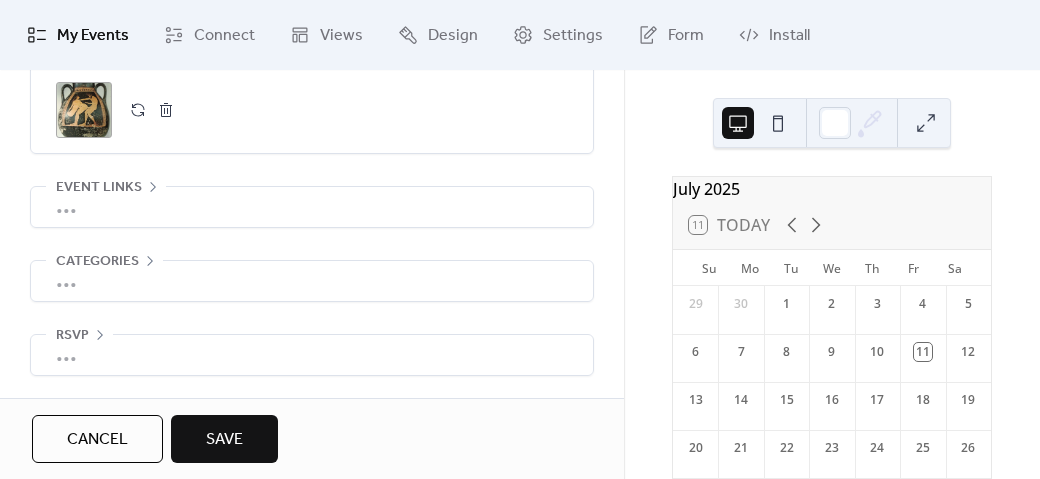 click on "•••" at bounding box center (312, 207) 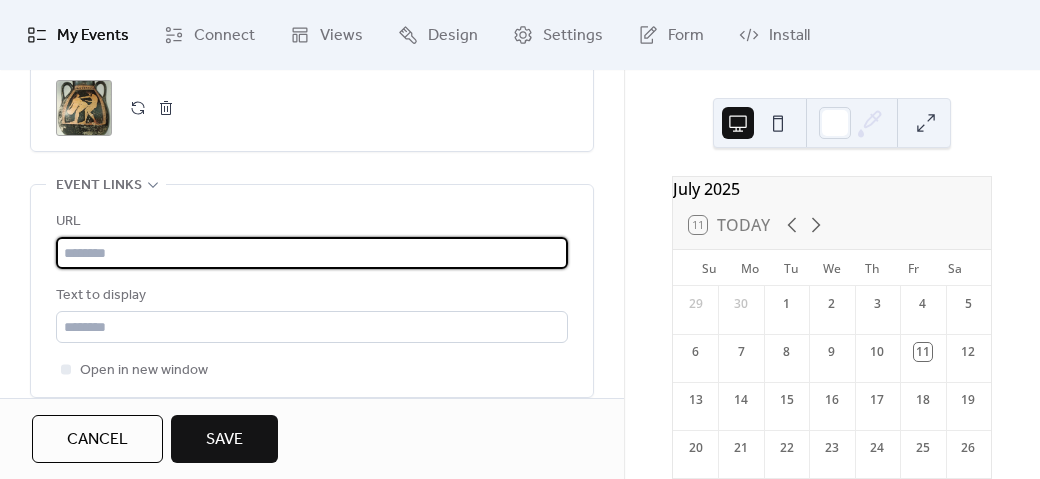 click at bounding box center [312, 253] 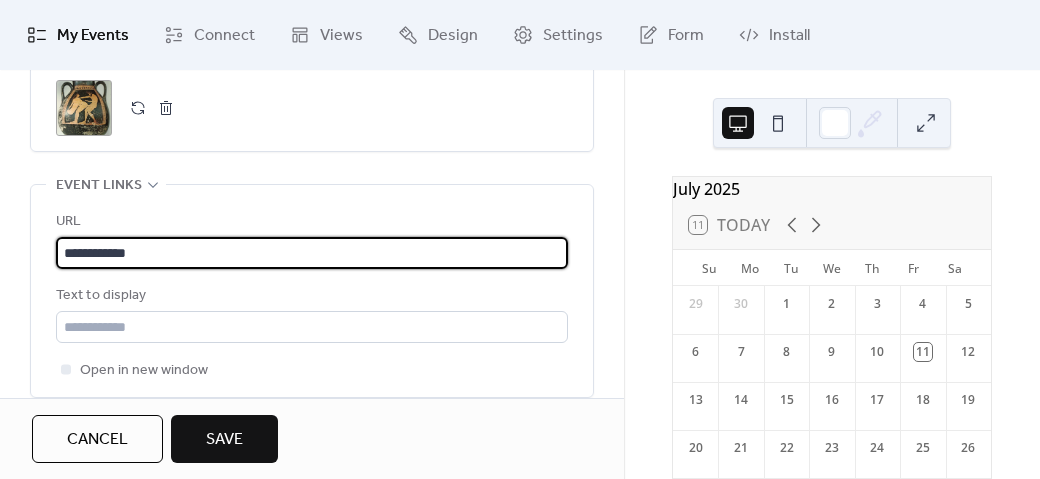 paste on "**********" 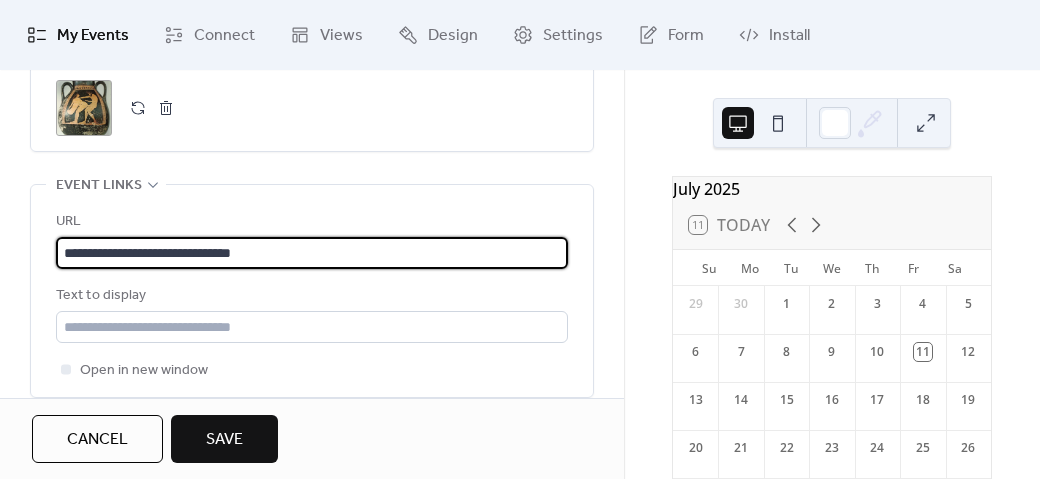 type on "**********" 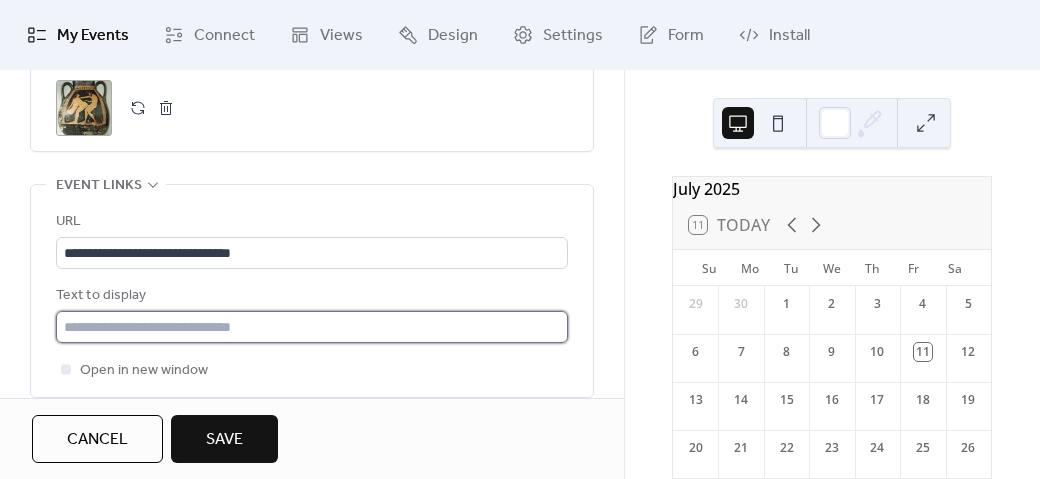 click at bounding box center [312, 327] 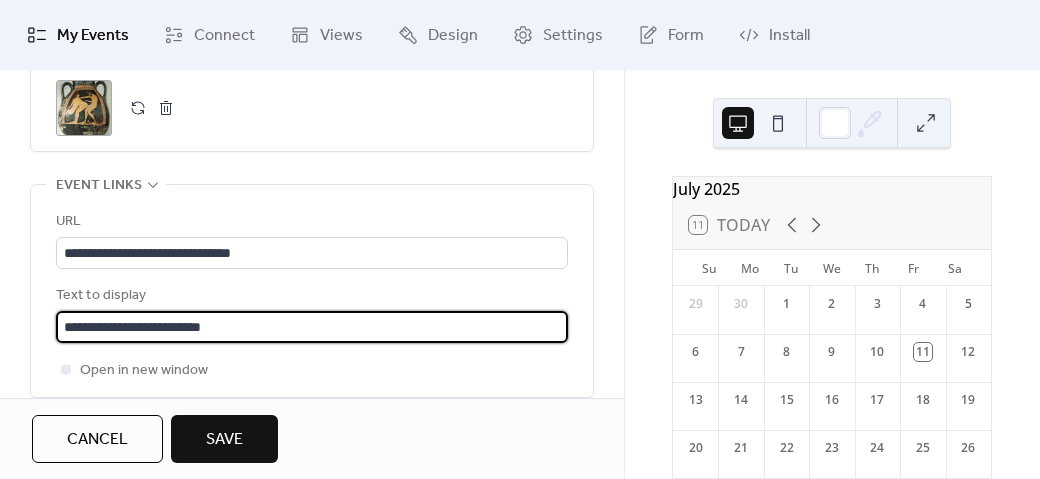 type on "**********" 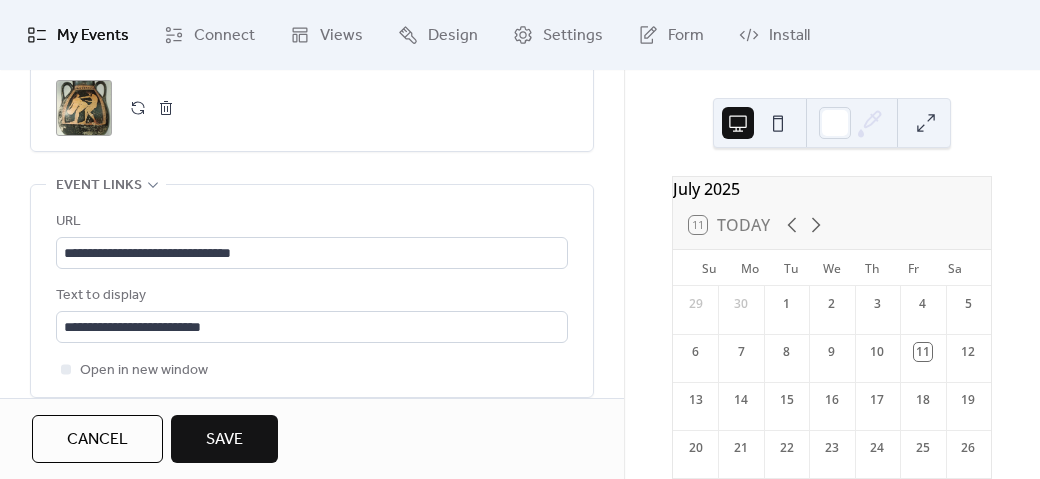 click on "Open in new window" at bounding box center (312, 370) 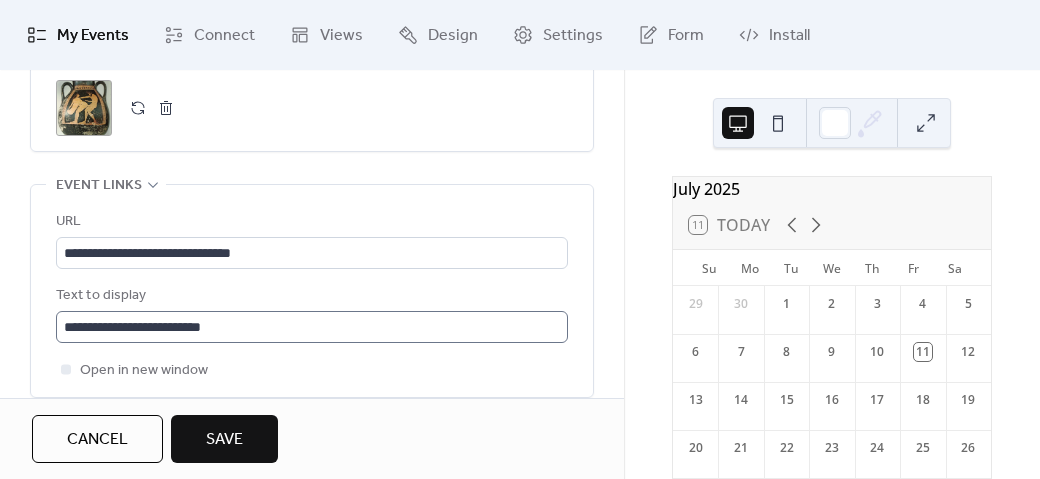 scroll, scrollTop: 0, scrollLeft: 0, axis: both 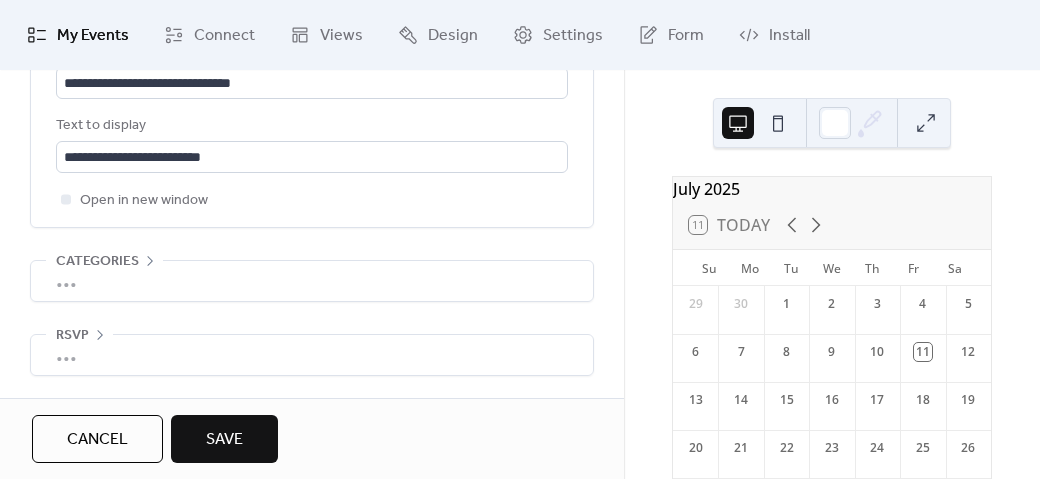 click on "•••" at bounding box center [312, 281] 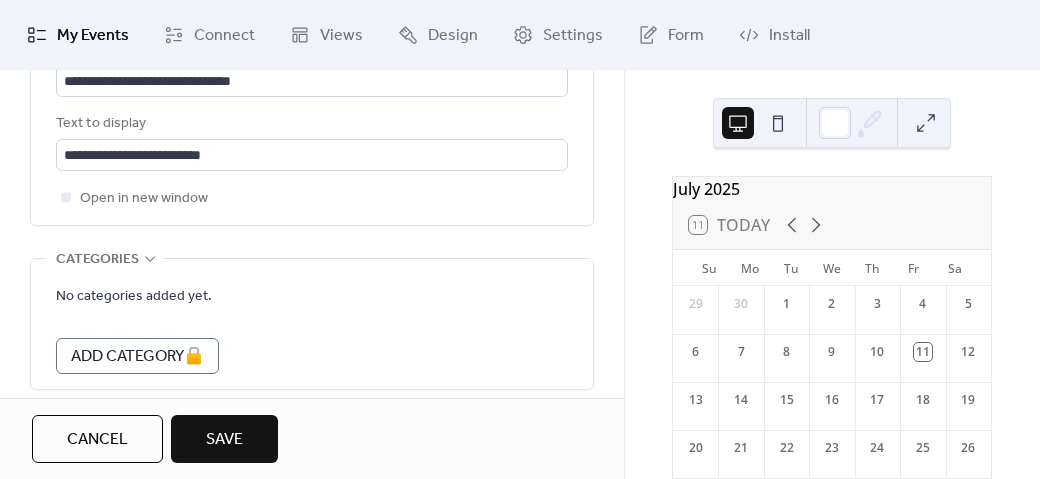 scroll, scrollTop: 1346, scrollLeft: 0, axis: vertical 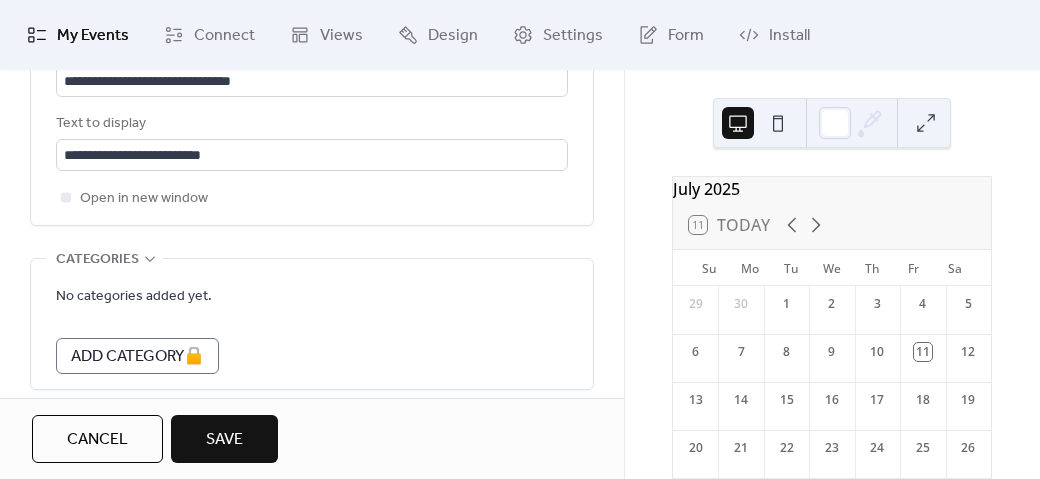 click on "Categories" at bounding box center [97, 260] 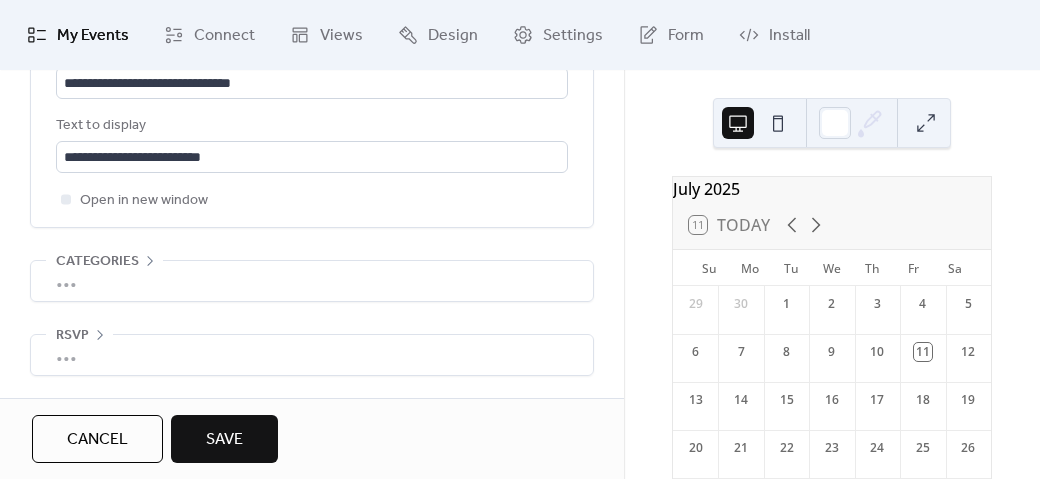 click on "•••" at bounding box center [312, 355] 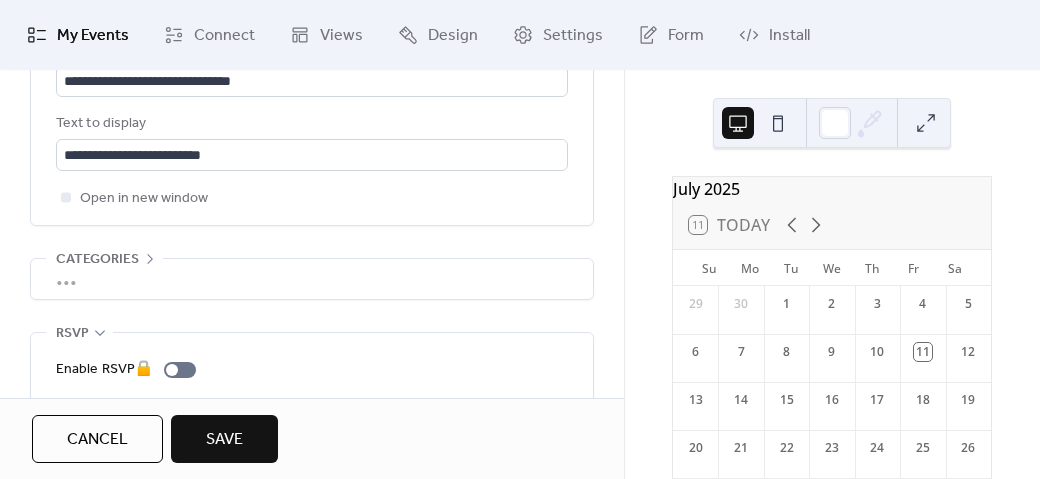 scroll, scrollTop: 1418, scrollLeft: 0, axis: vertical 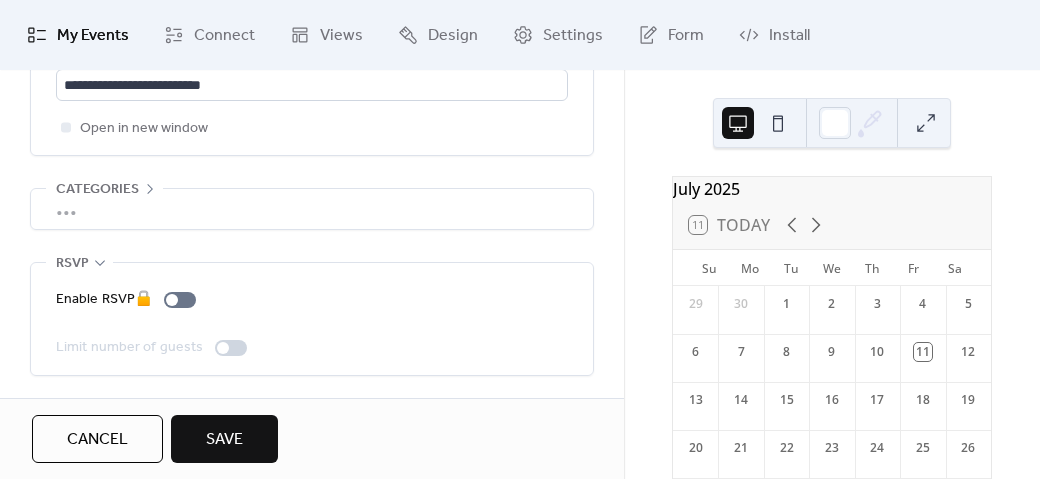 click on "RSVP" at bounding box center [79, 263] 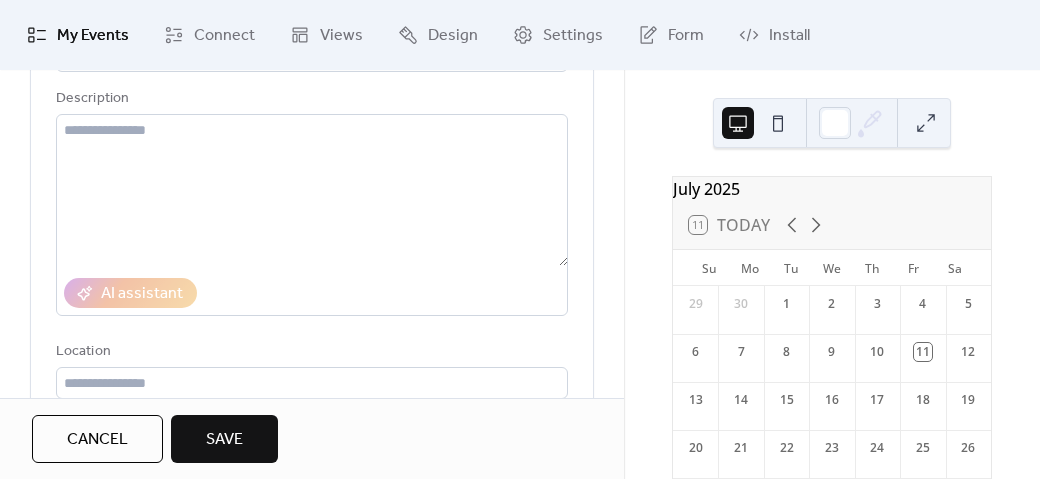 scroll, scrollTop: 198, scrollLeft: 0, axis: vertical 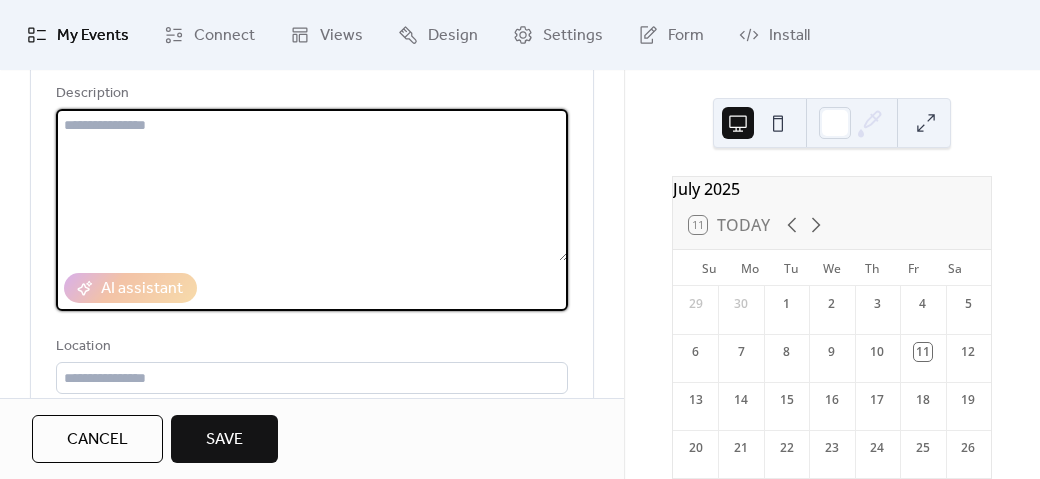 click at bounding box center (312, 185) 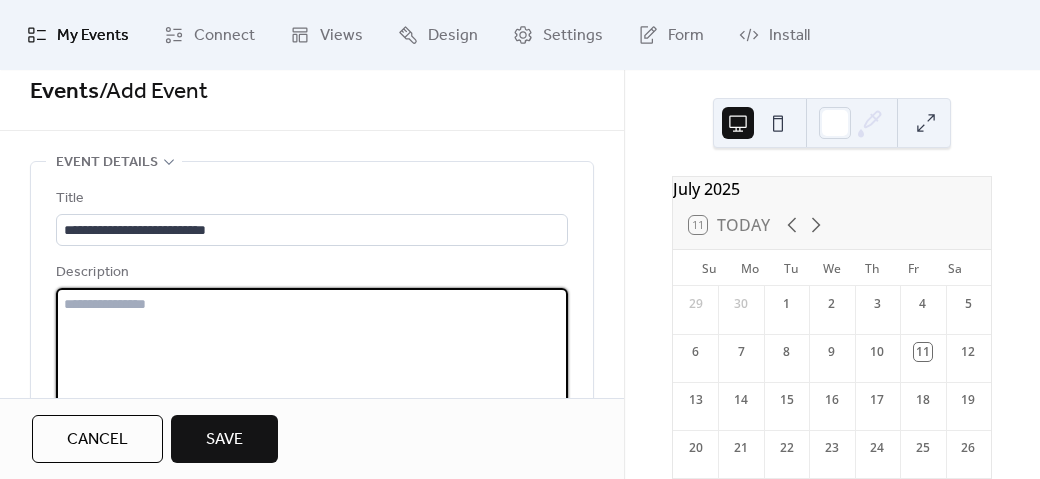 scroll, scrollTop: 0, scrollLeft: 0, axis: both 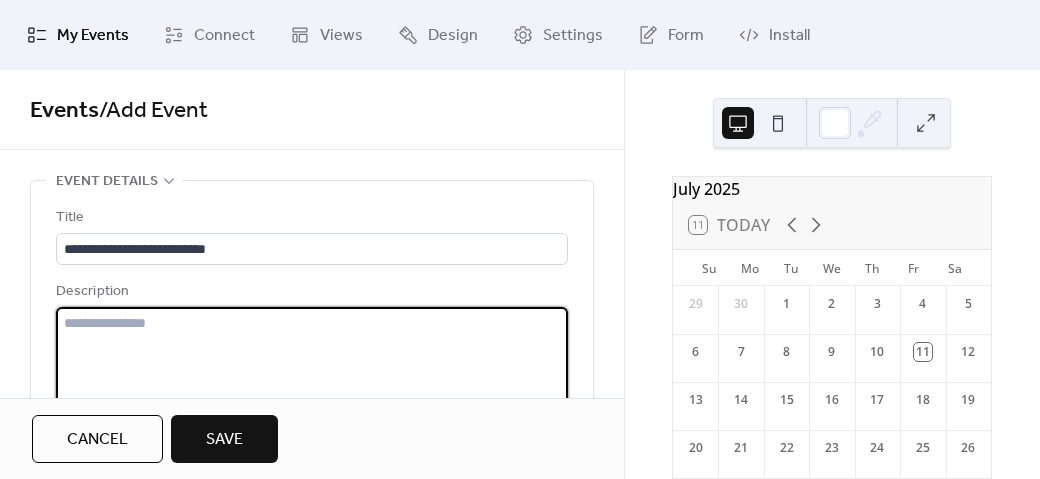 paste on "**********" 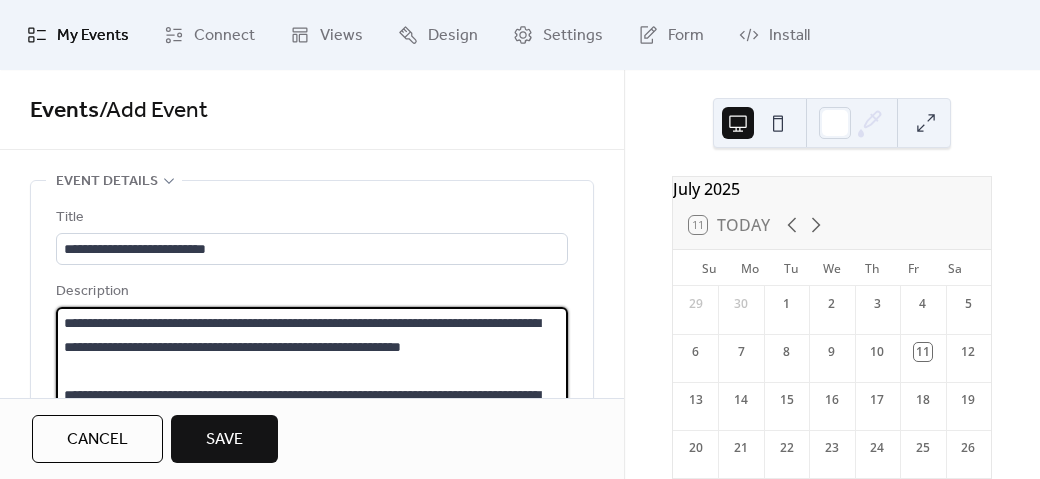 scroll, scrollTop: 477, scrollLeft: 0, axis: vertical 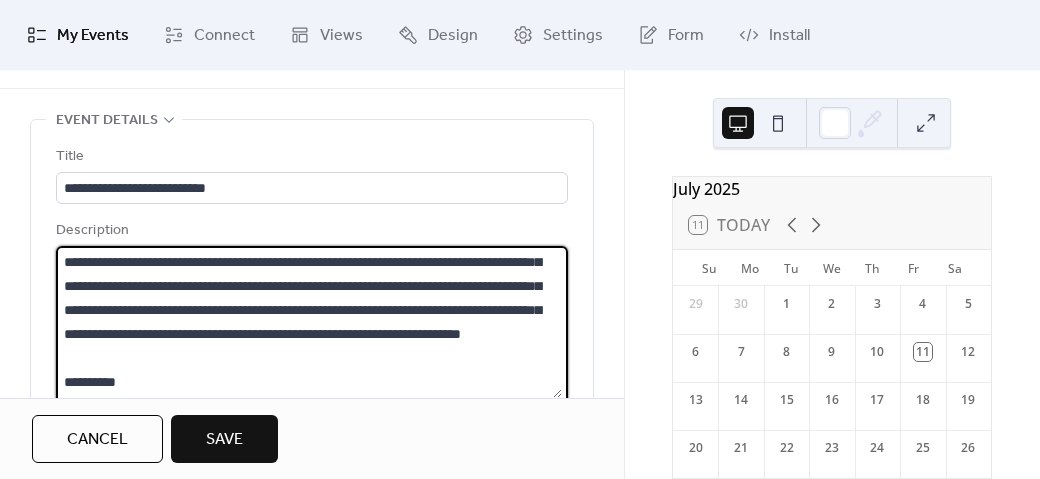 click on "Description" at bounding box center (310, 231) 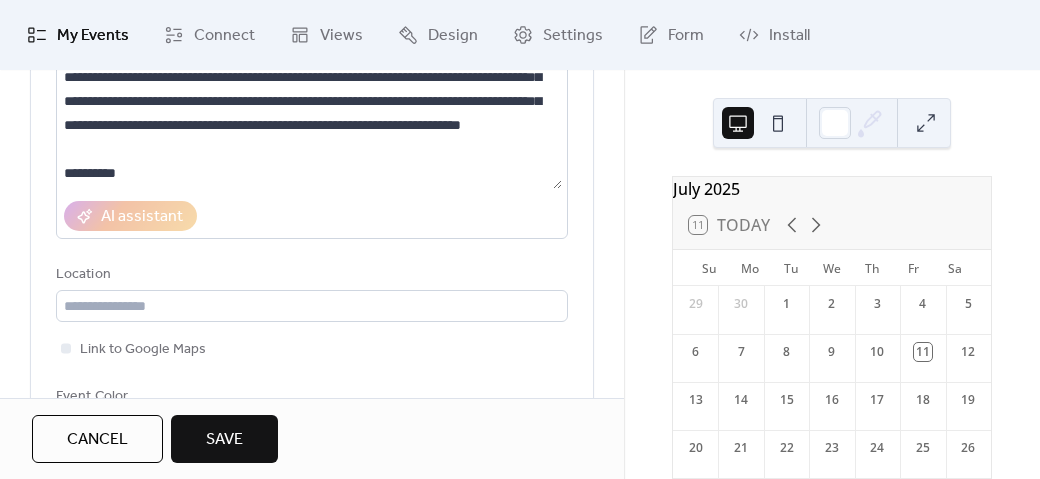 scroll, scrollTop: 266, scrollLeft: 0, axis: vertical 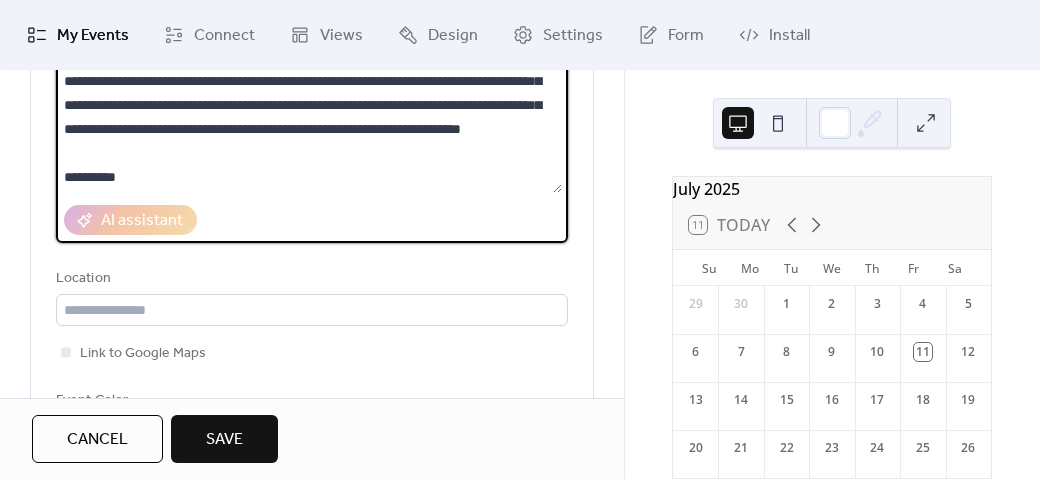 click at bounding box center (309, 117) 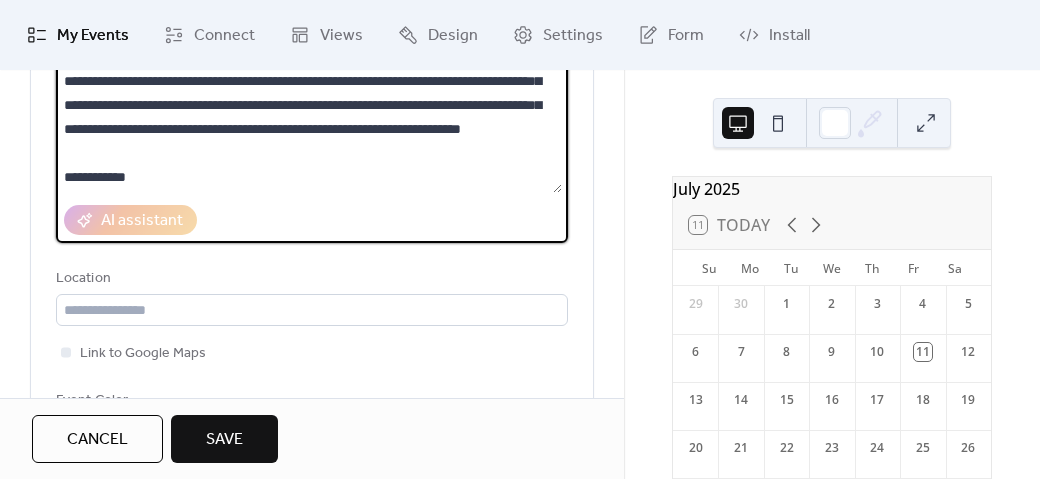 scroll, scrollTop: 525, scrollLeft: 0, axis: vertical 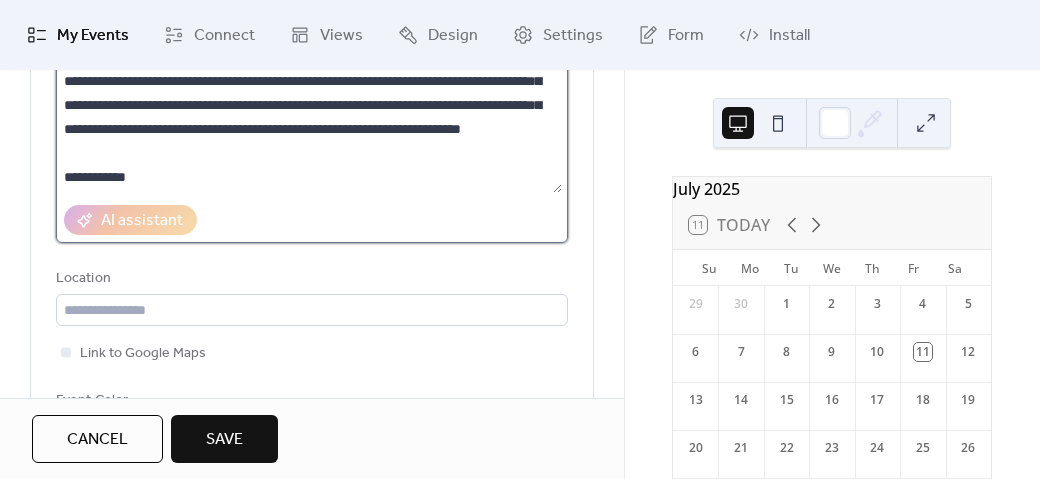 click at bounding box center (309, 117) 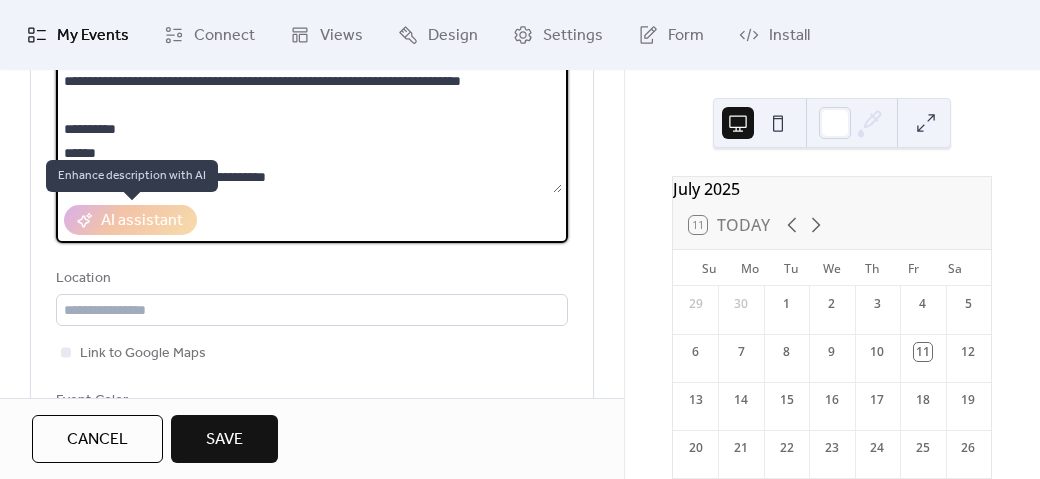 type on "**********" 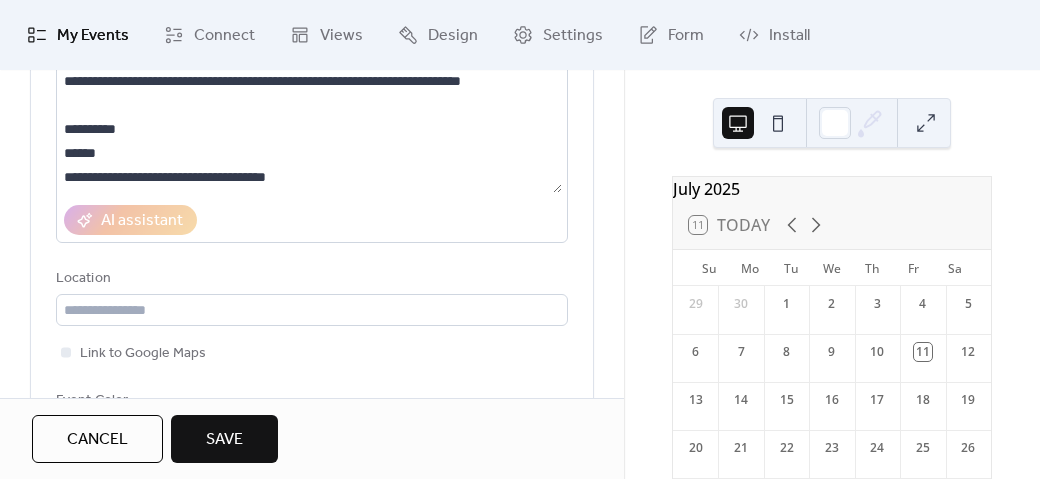 click on "Location" at bounding box center [310, 279] 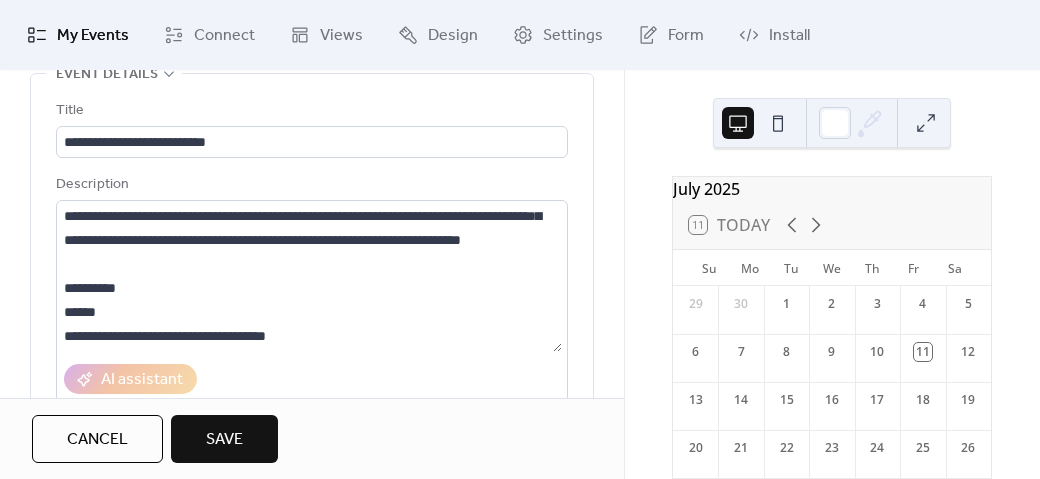 scroll, scrollTop: 0, scrollLeft: 0, axis: both 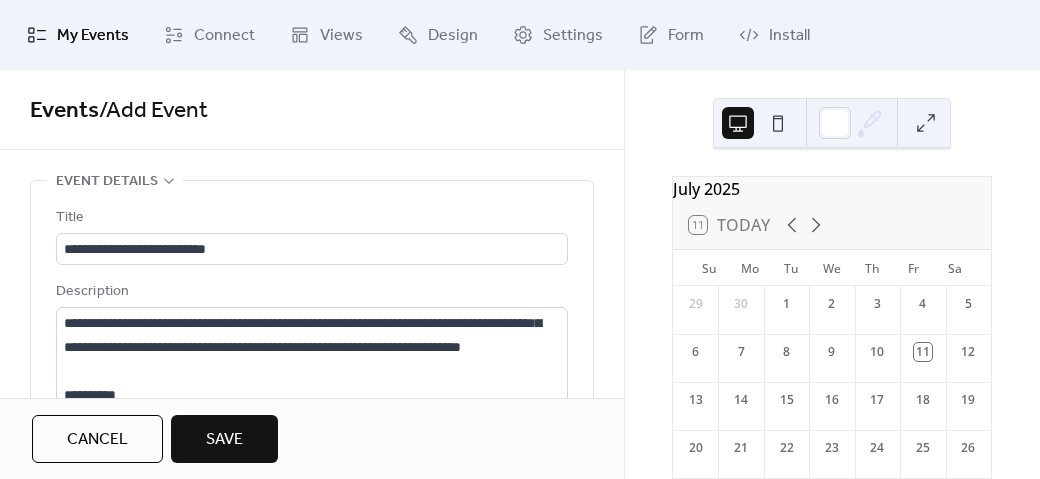 click on "Save" at bounding box center (224, 440) 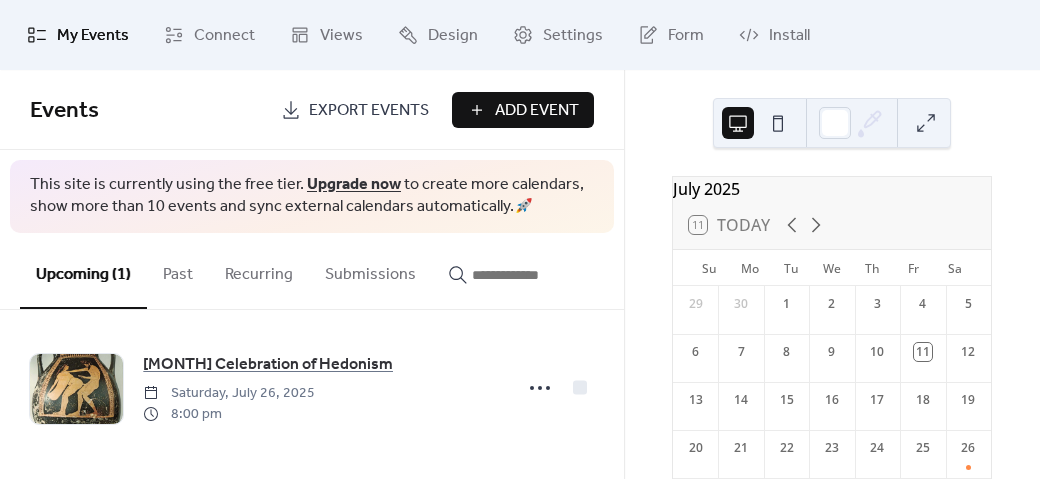 scroll, scrollTop: 0, scrollLeft: 0, axis: both 